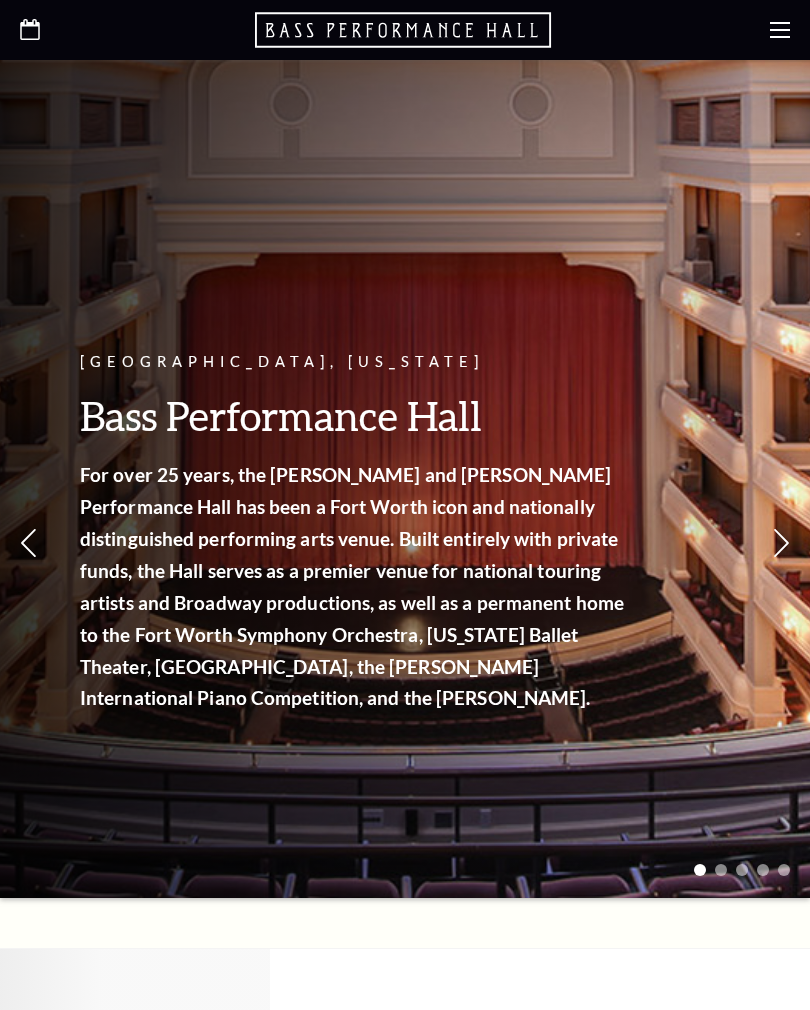 scroll, scrollTop: 0, scrollLeft: 0, axis: both 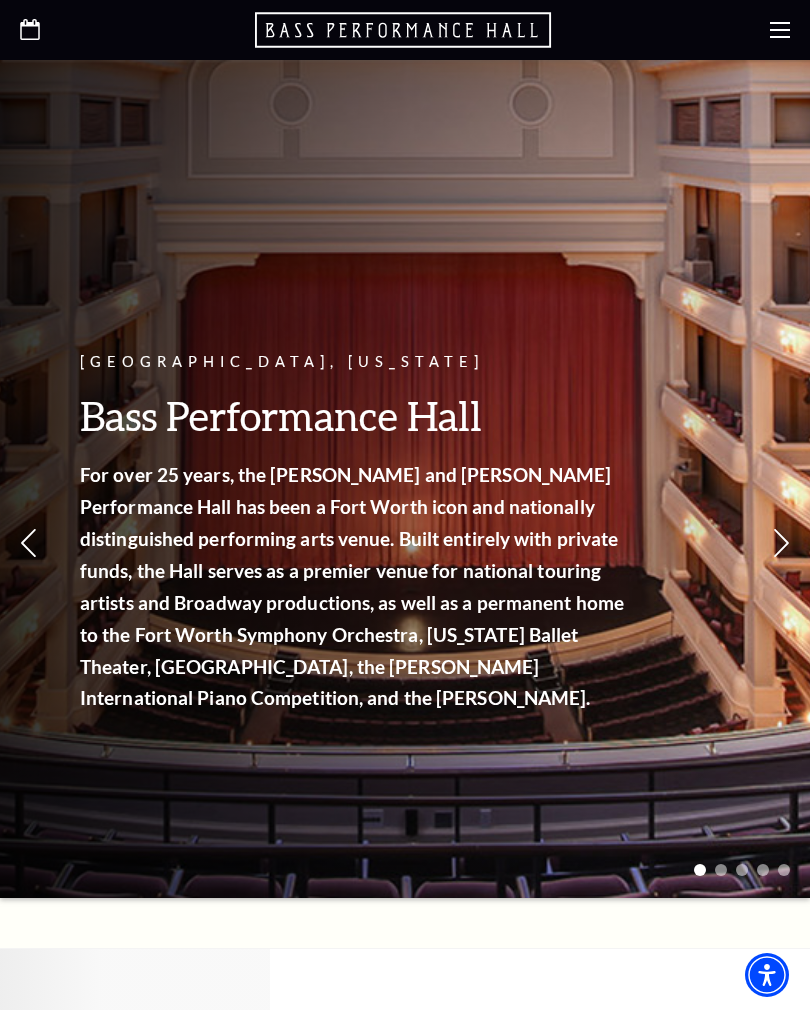 click 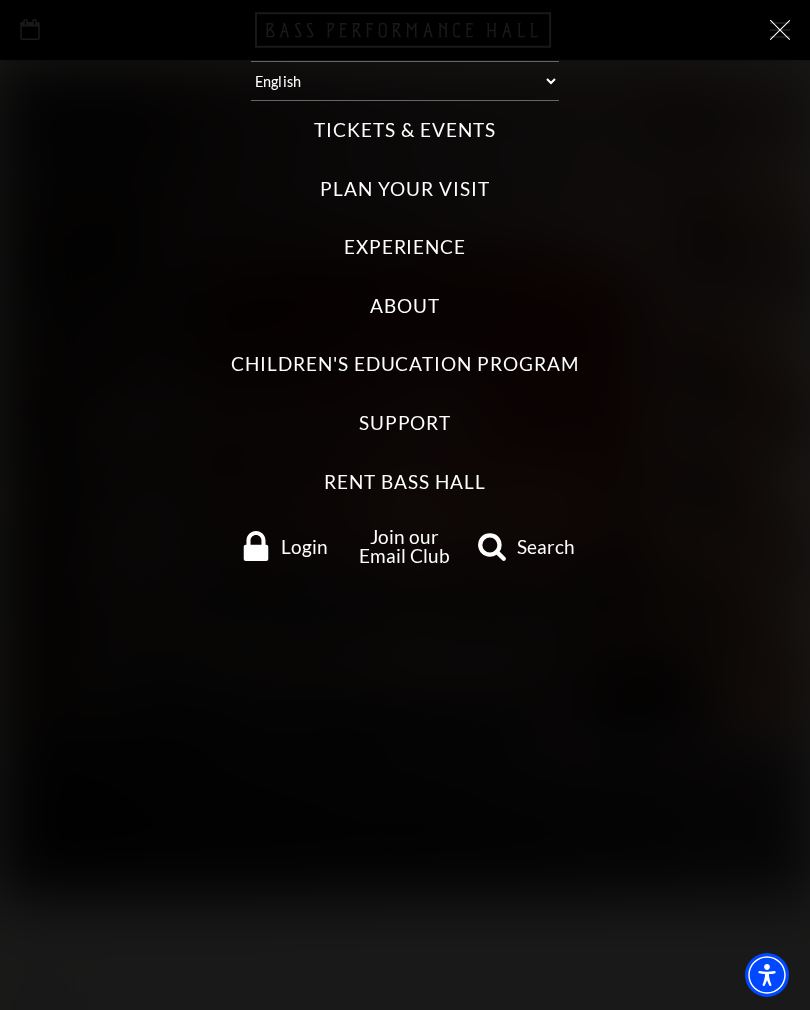 click on "Tickets & Events" at bounding box center [404, 130] 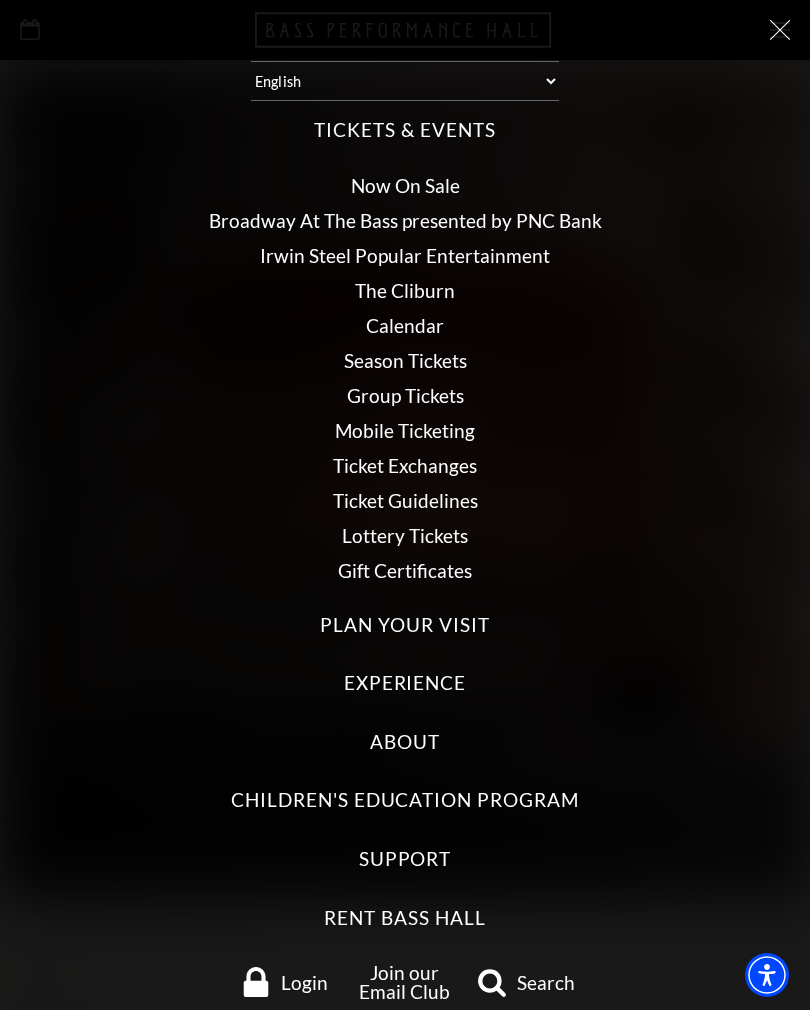 click on "Broadway At The Bass presented by PNC Bank" at bounding box center [405, 220] 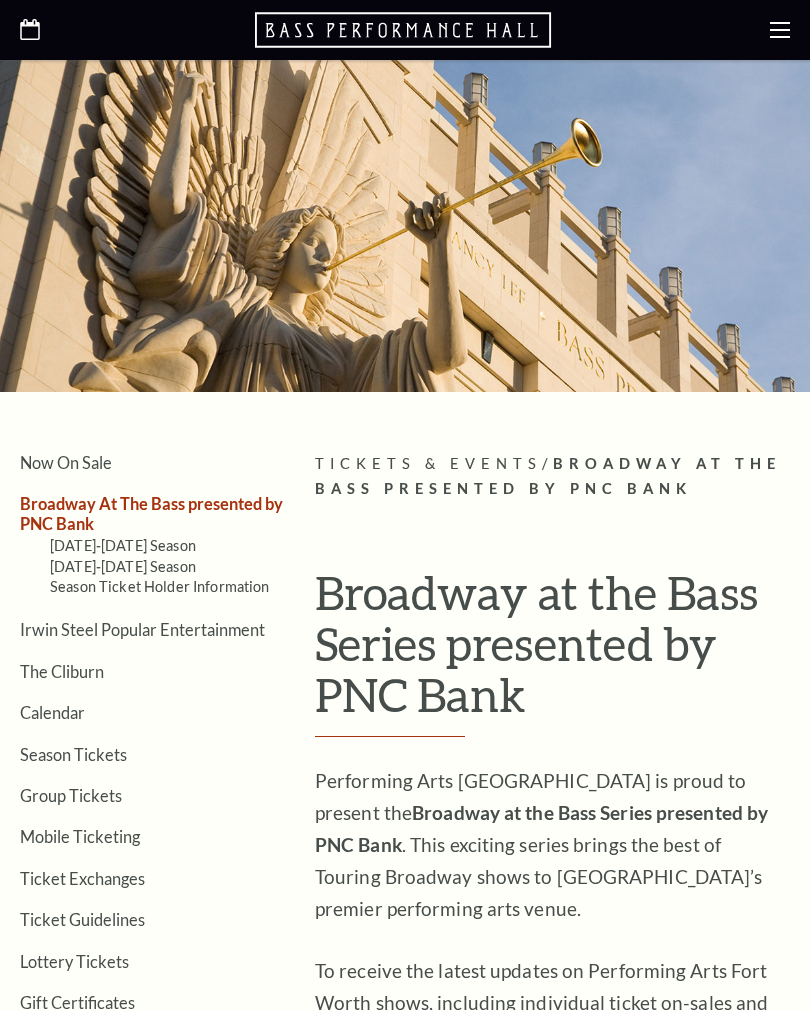 scroll, scrollTop: 0, scrollLeft: 0, axis: both 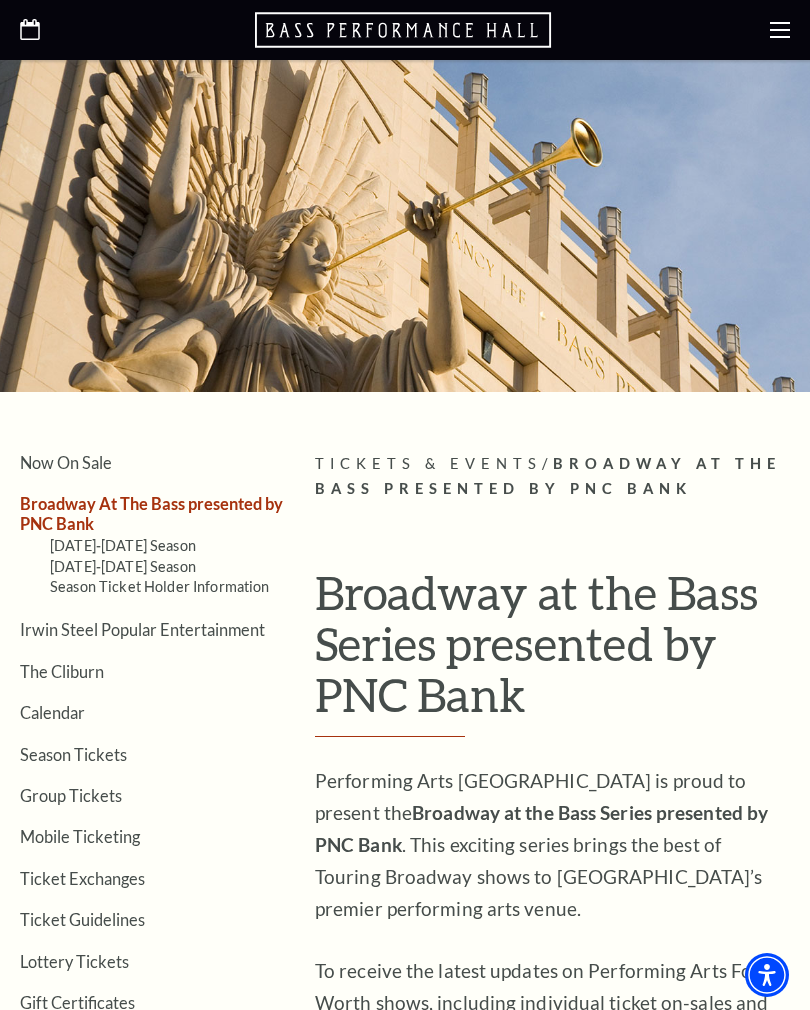 click on "Now On Sale" at bounding box center [66, 462] 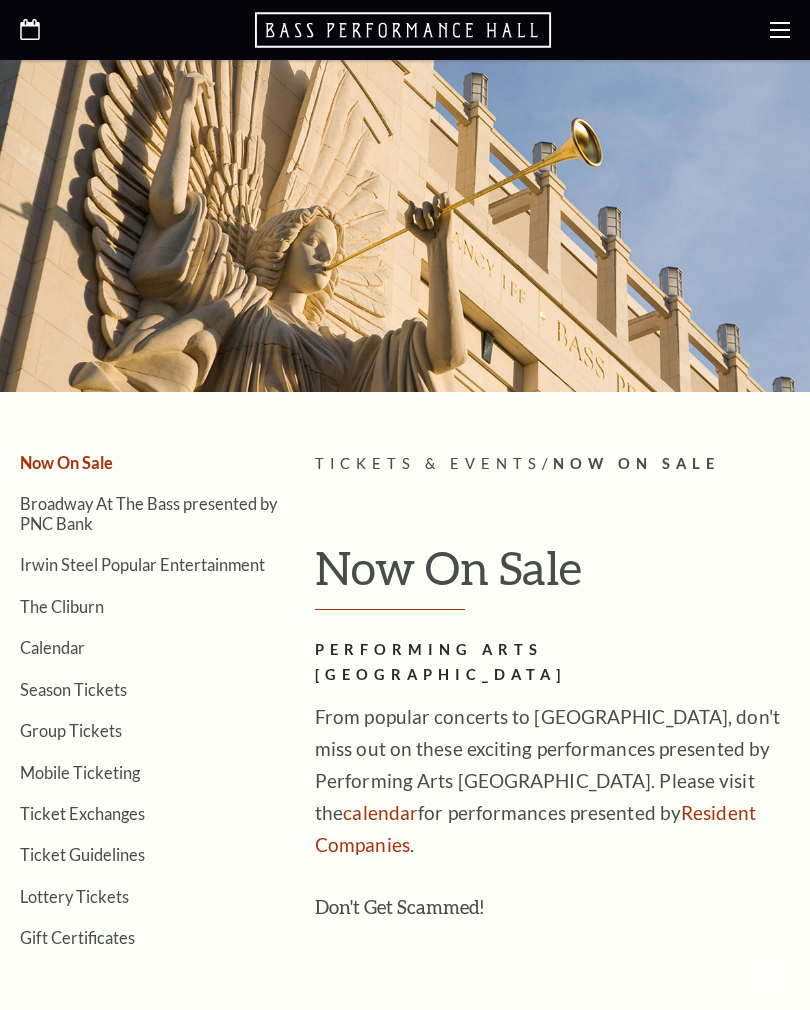 scroll, scrollTop: 0, scrollLeft: 0, axis: both 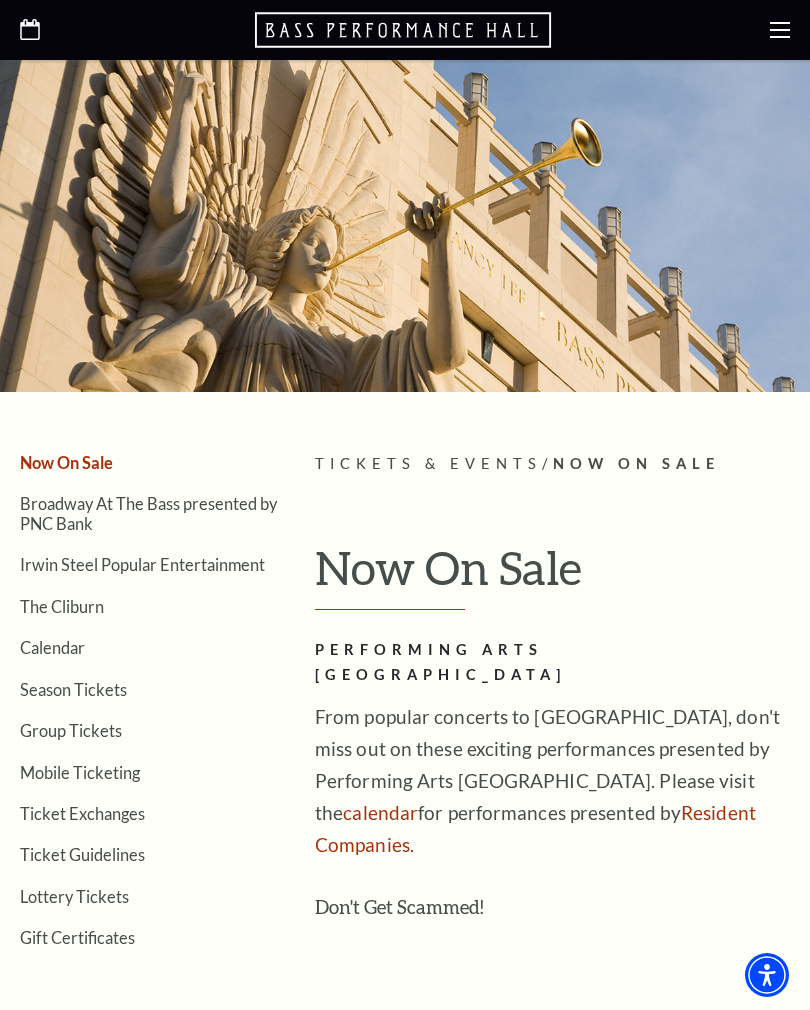 click 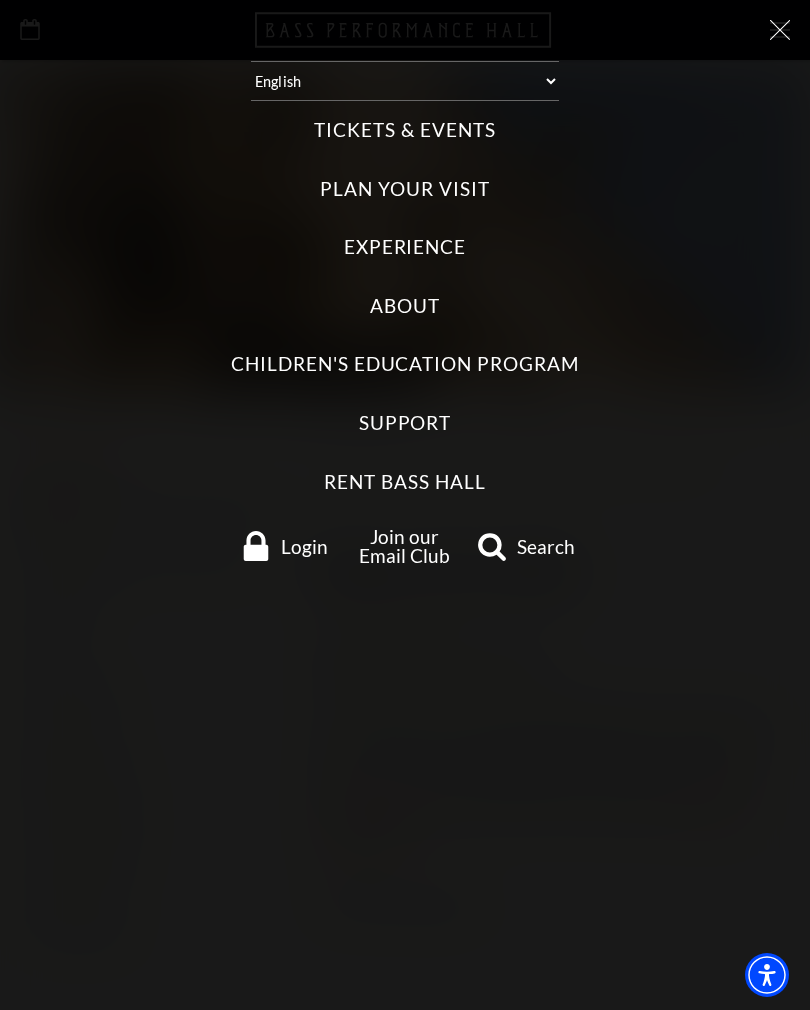 click on "Tickets & Events" at bounding box center [404, 130] 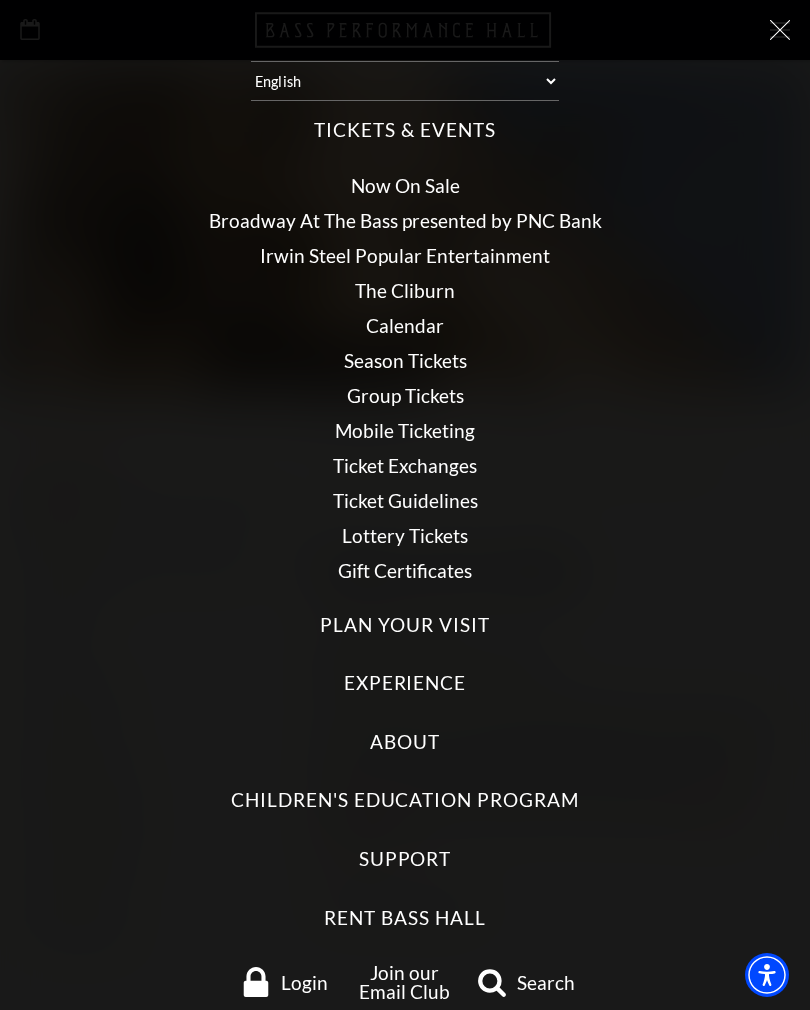 click on "Calendar" at bounding box center [405, 325] 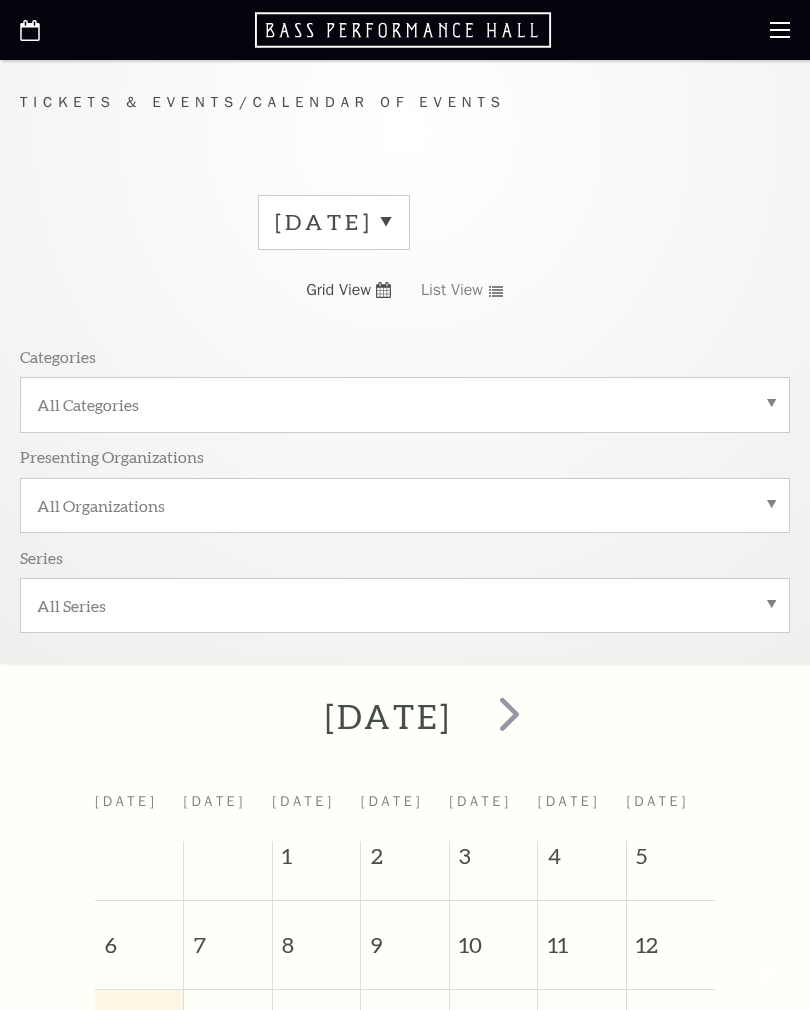 scroll, scrollTop: 0, scrollLeft: 0, axis: both 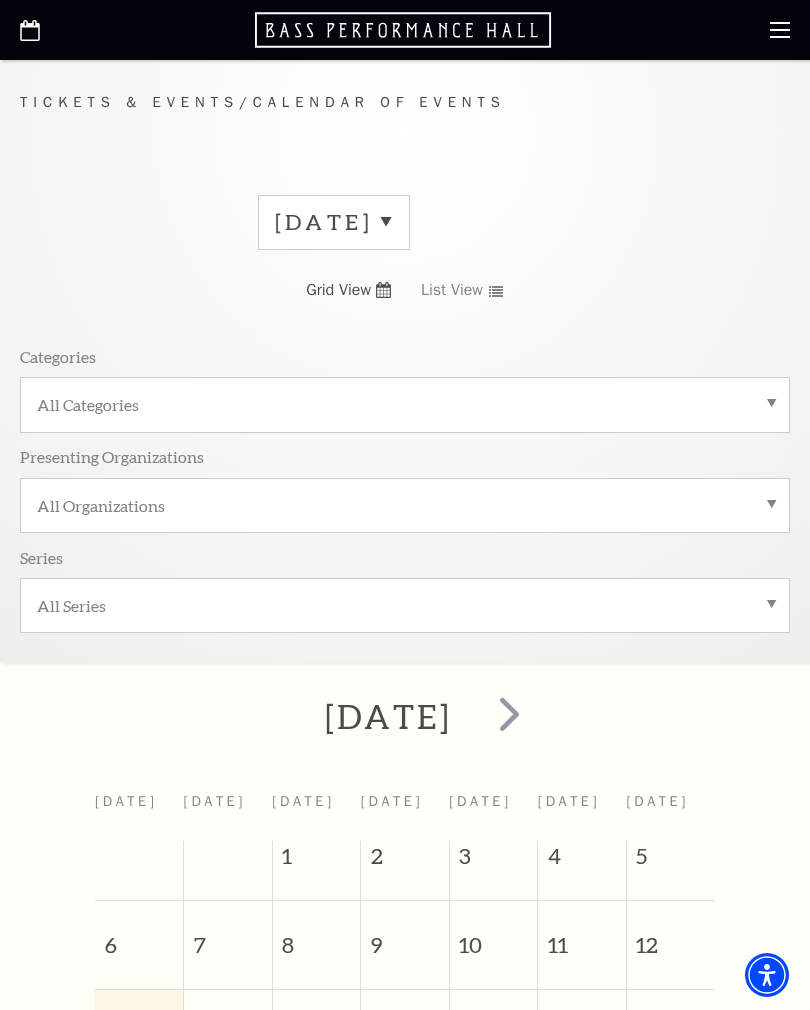click on "July 2025" at bounding box center (334, 222) 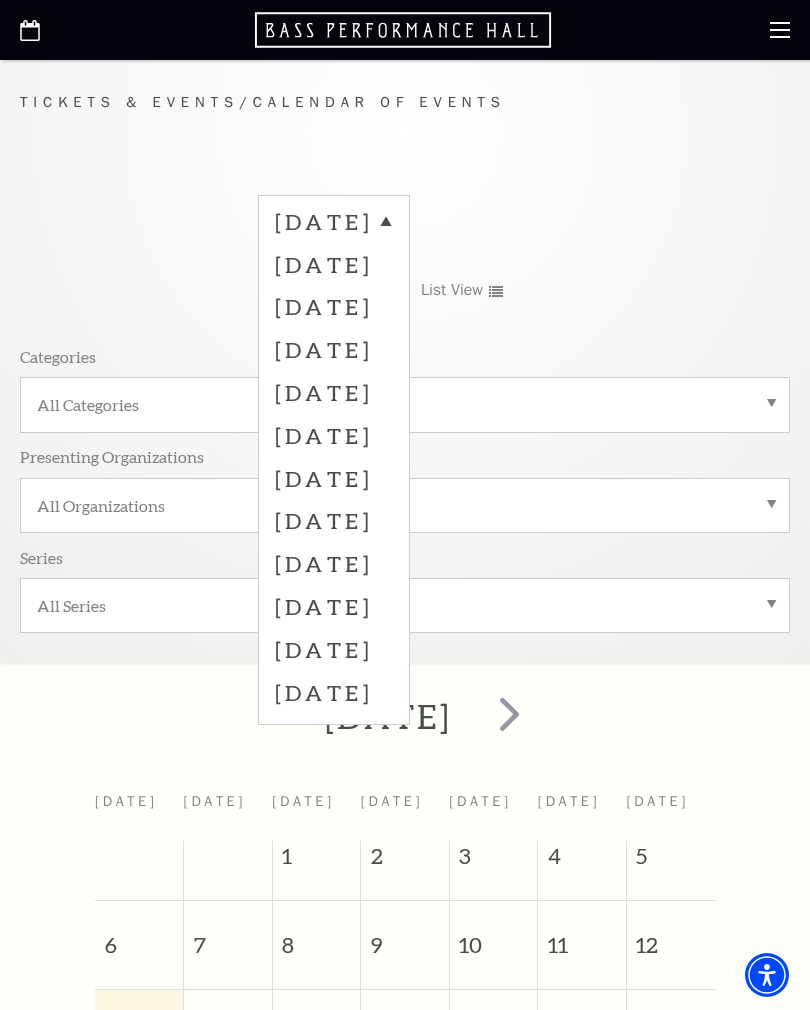 click on "October 2025" at bounding box center [334, 349] 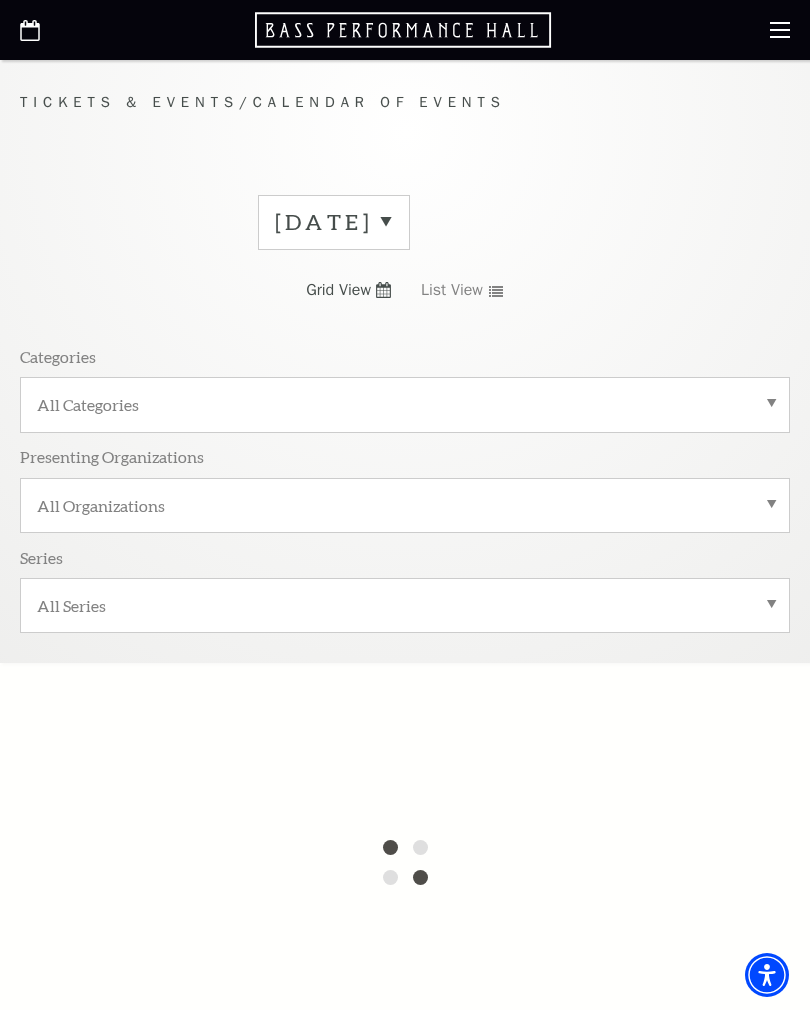 click on "July 2025" at bounding box center [334, 222] 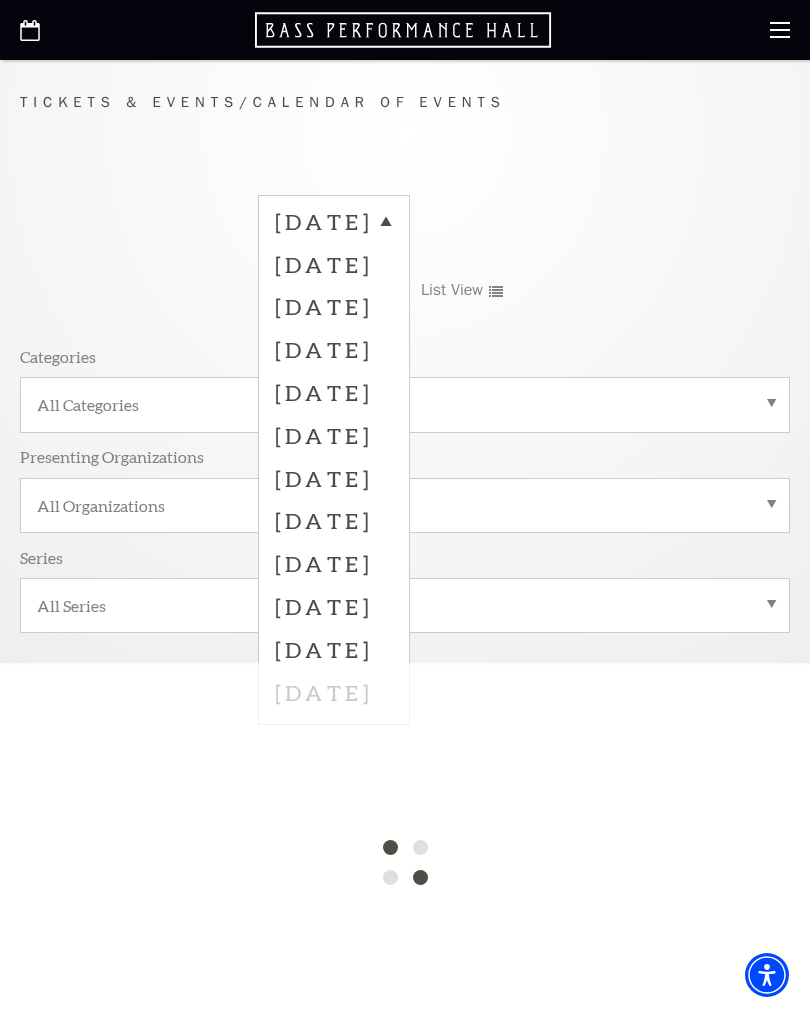 click on "October 2025" at bounding box center [334, 349] 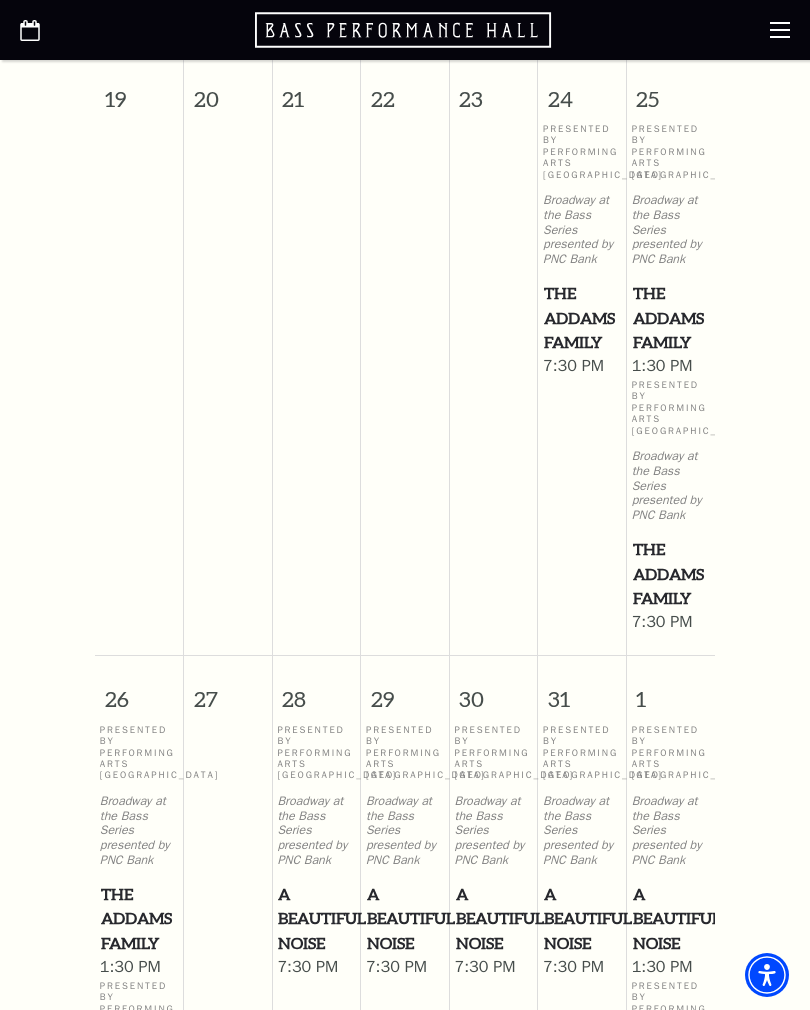 scroll, scrollTop: 1819, scrollLeft: 0, axis: vertical 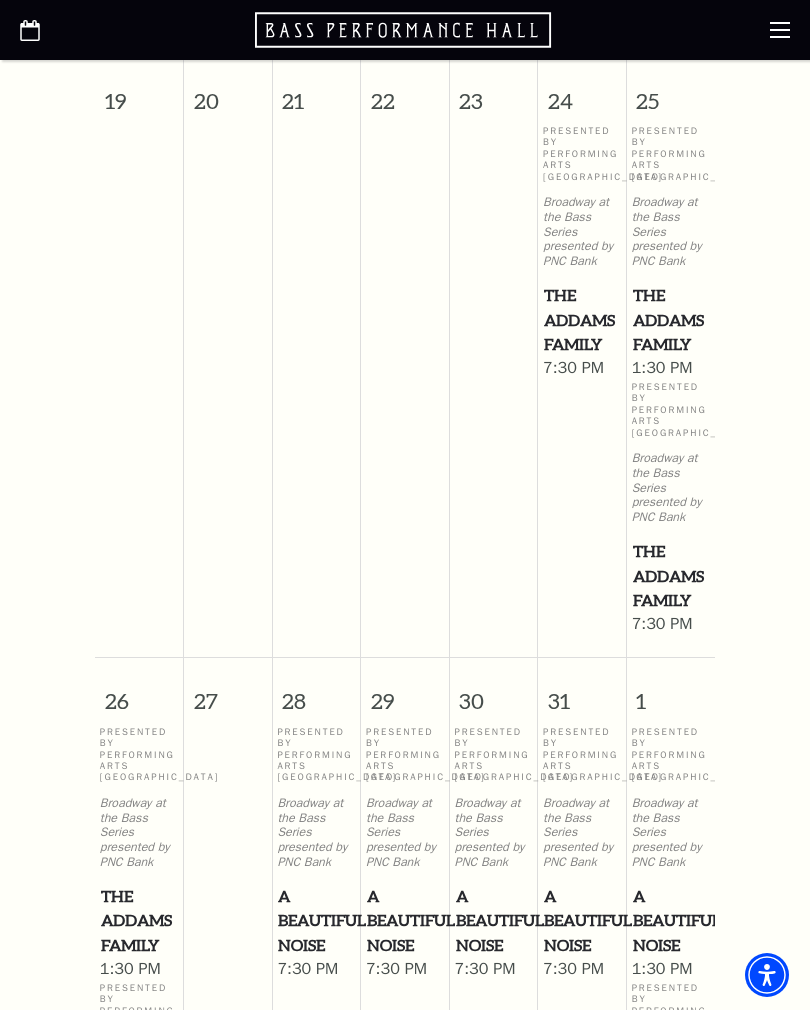 click on "The Addams Family" at bounding box center (582, 320) 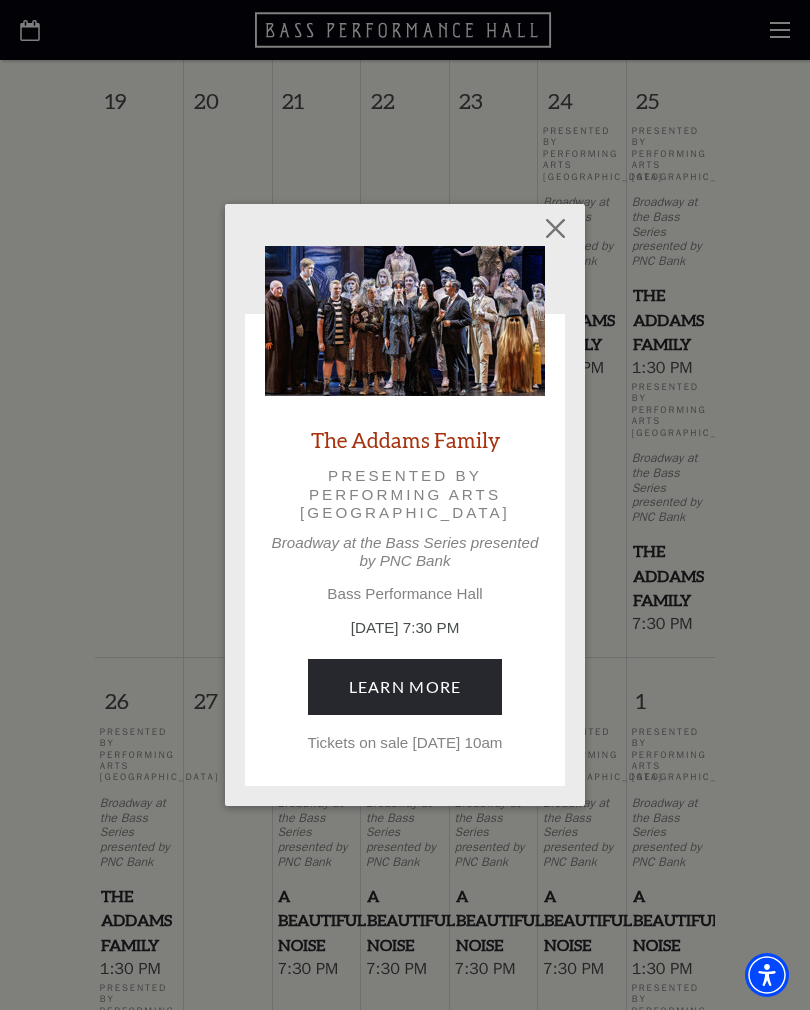 click on "Learn More" at bounding box center [405, 687] 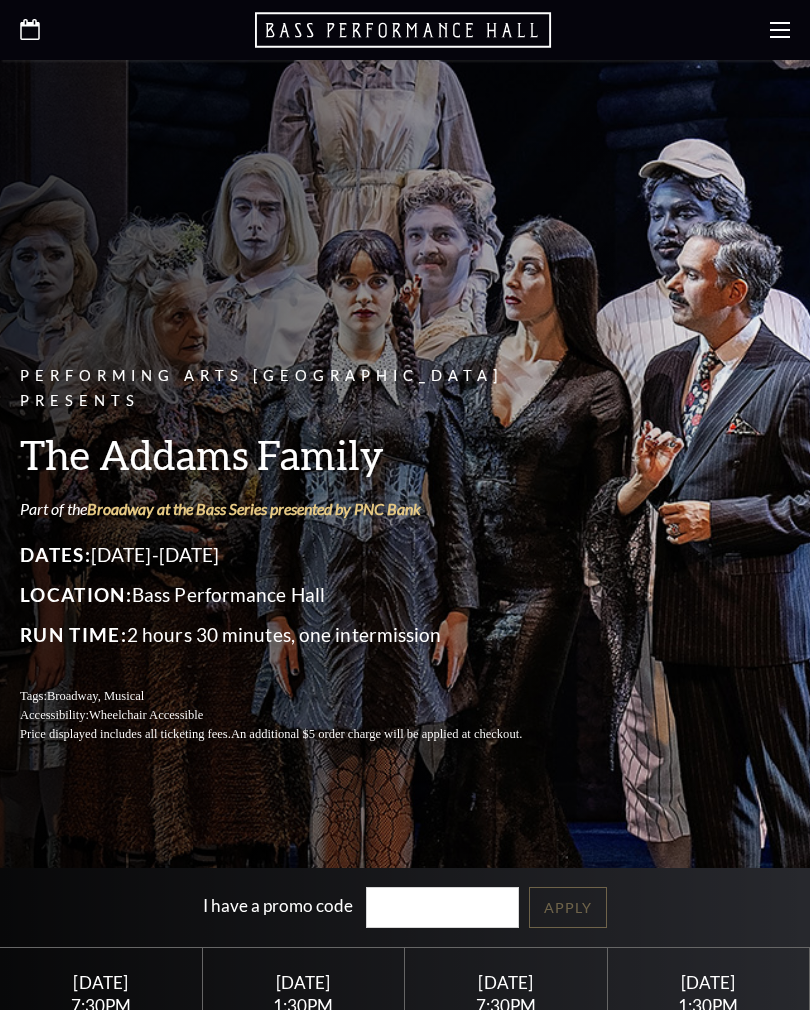 scroll, scrollTop: 0, scrollLeft: 0, axis: both 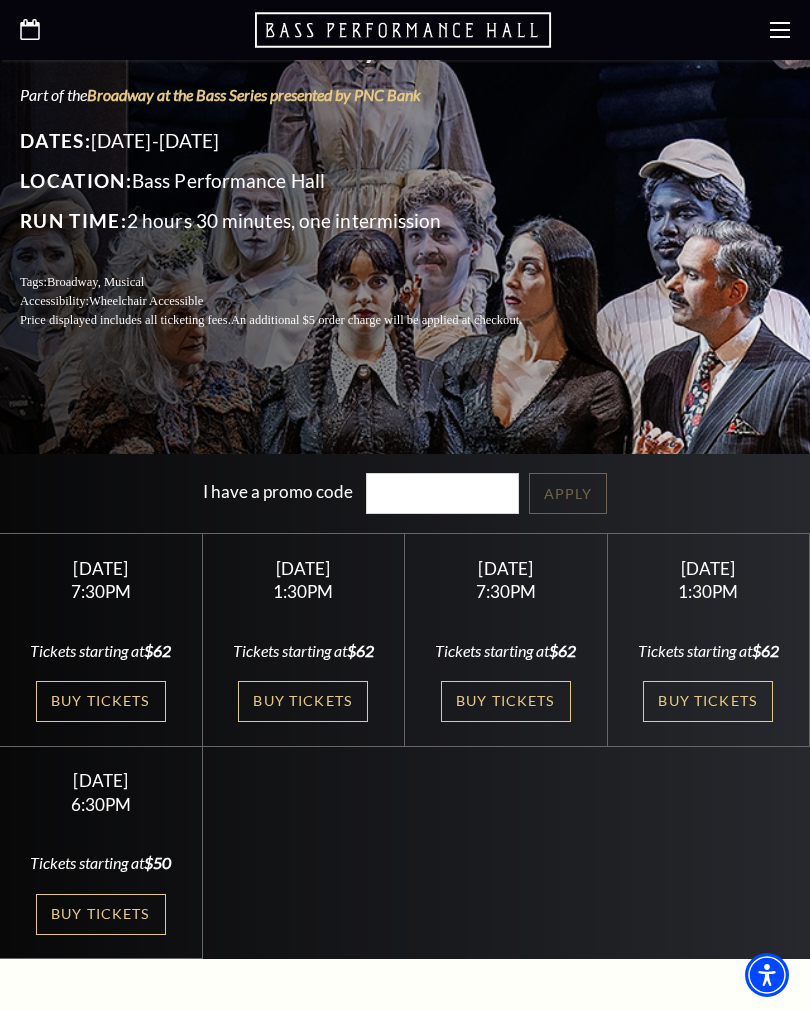 click on "Buy Tickets" at bounding box center (101, 701) 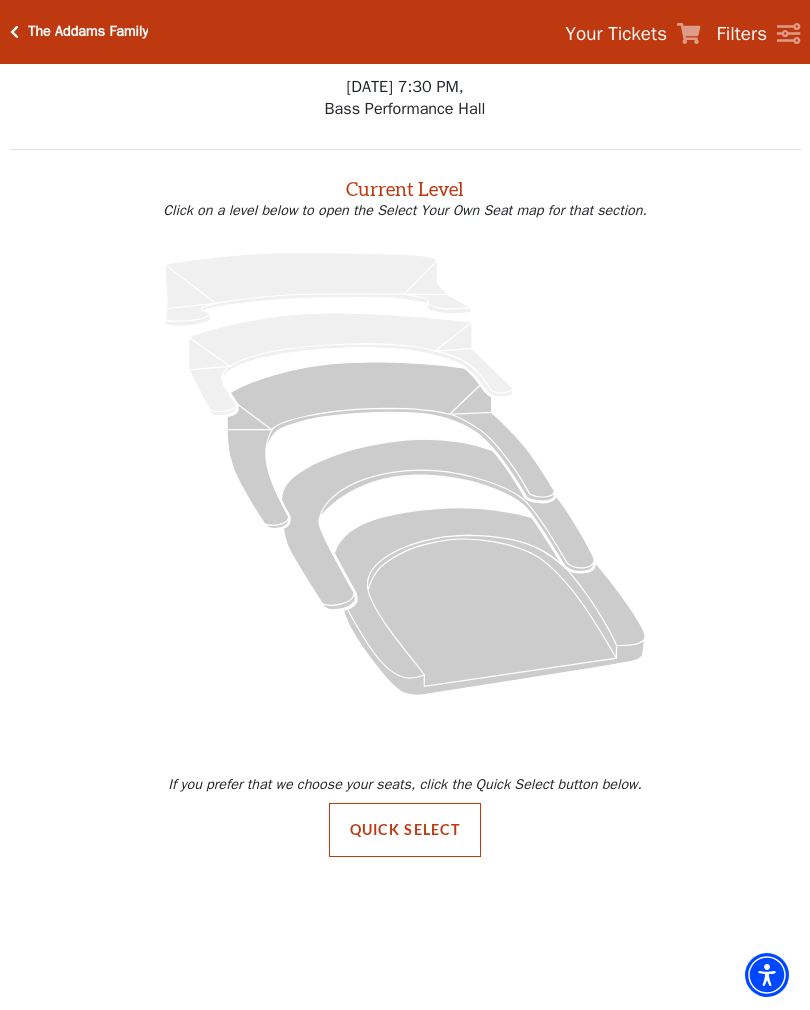 scroll, scrollTop: 0, scrollLeft: 0, axis: both 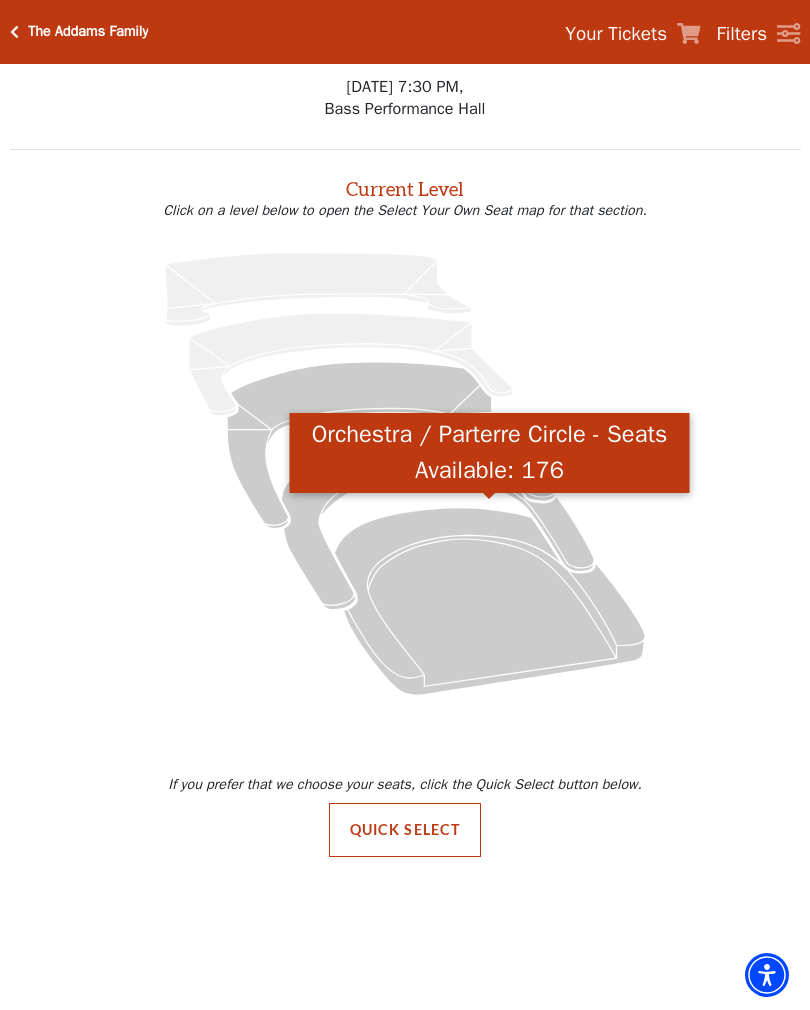 click 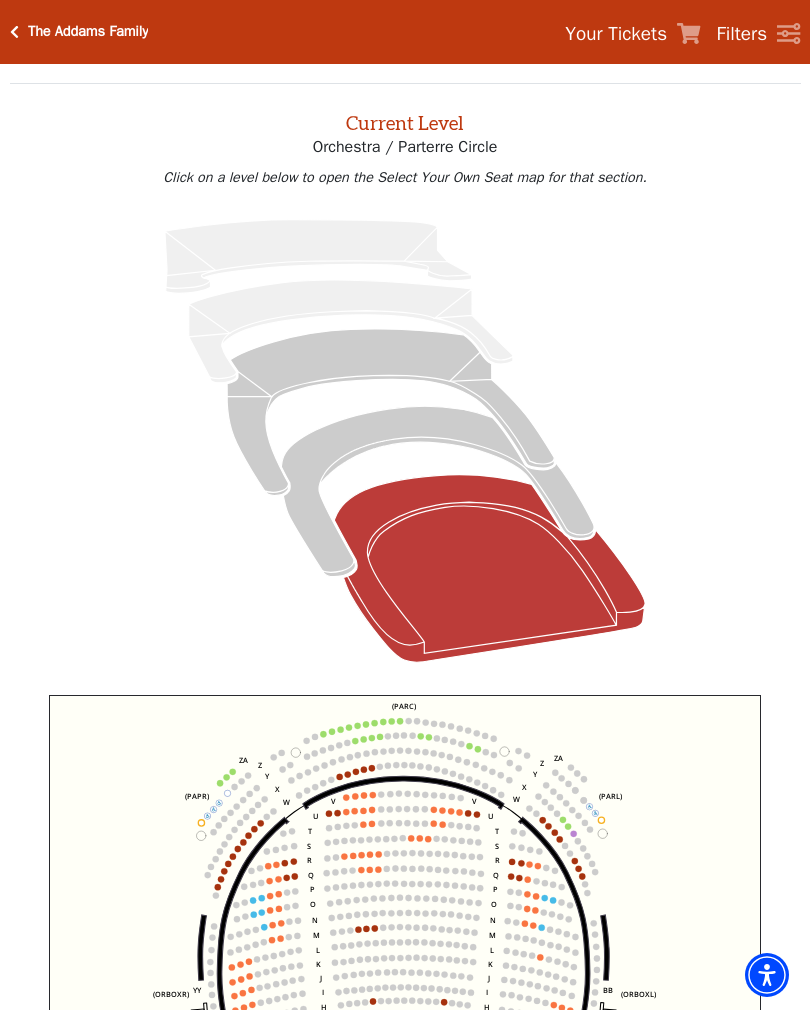 scroll, scrollTop: 76, scrollLeft: 0, axis: vertical 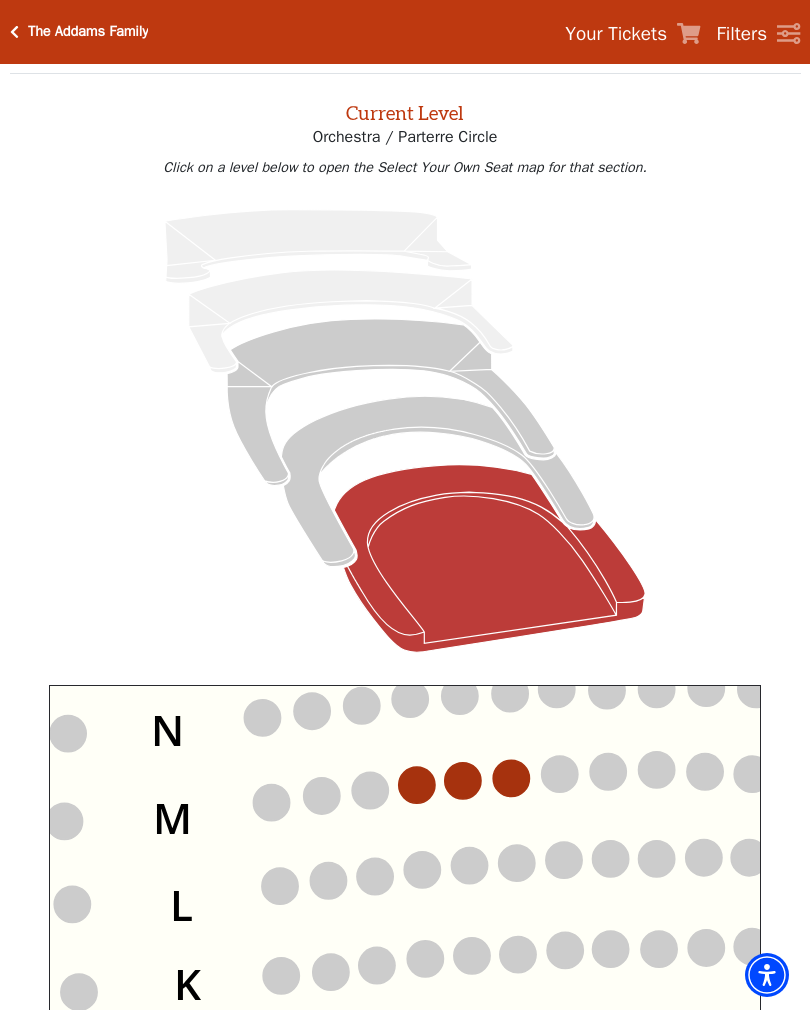 click 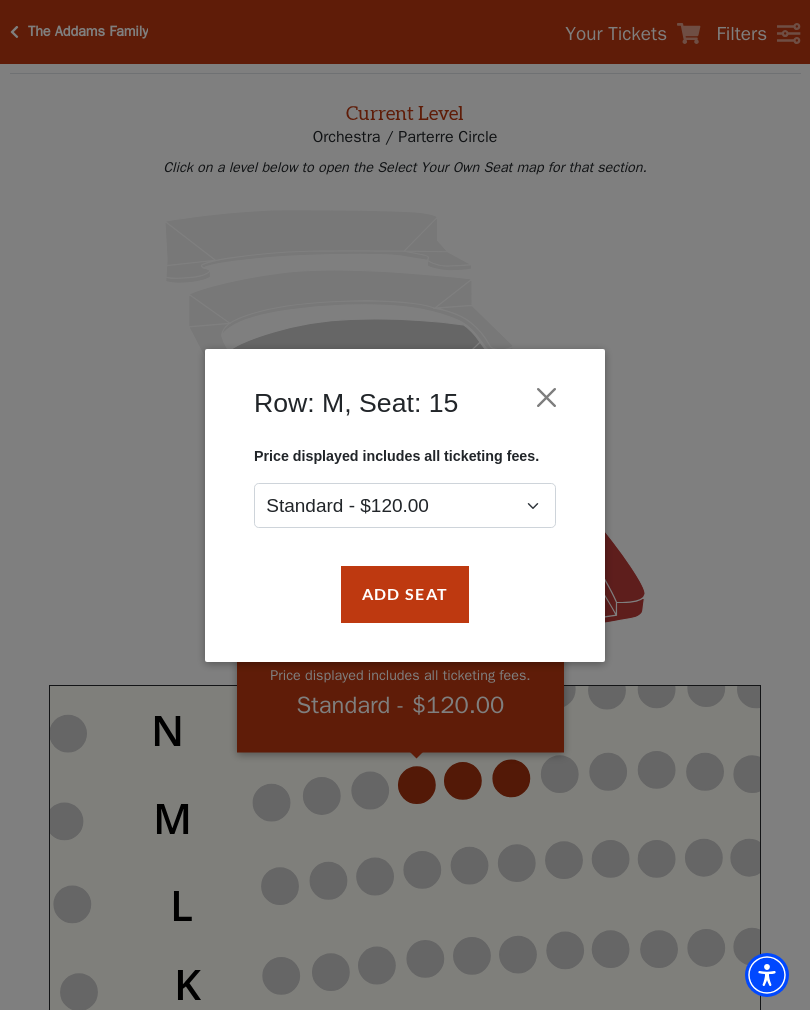 click at bounding box center (547, 397) 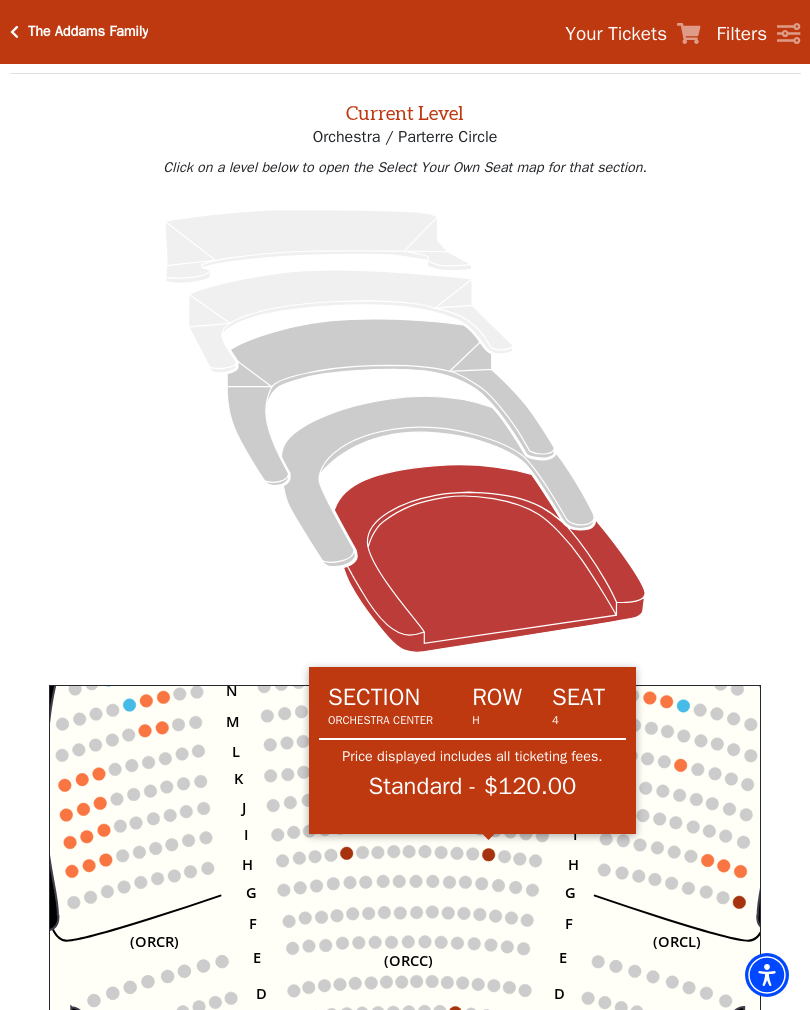 click 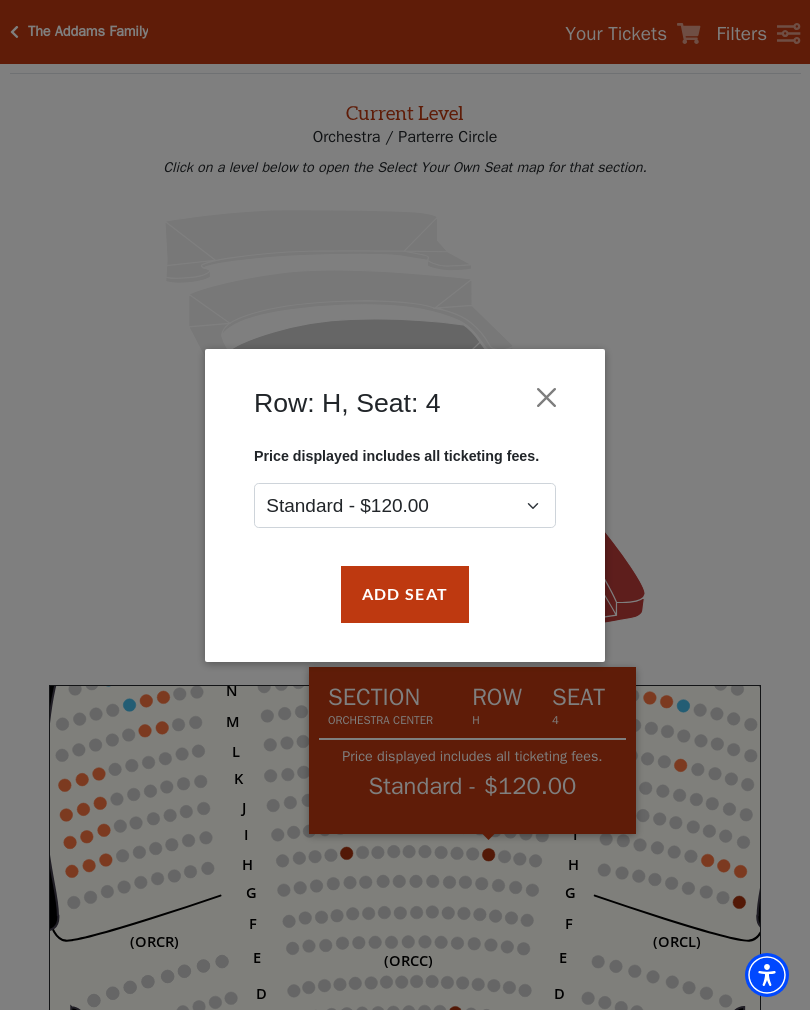 click on "Row: H, Seat: 4
Price displayed includes all ticketing fees.
Standard - $120.00
Add Seat" at bounding box center [405, 505] 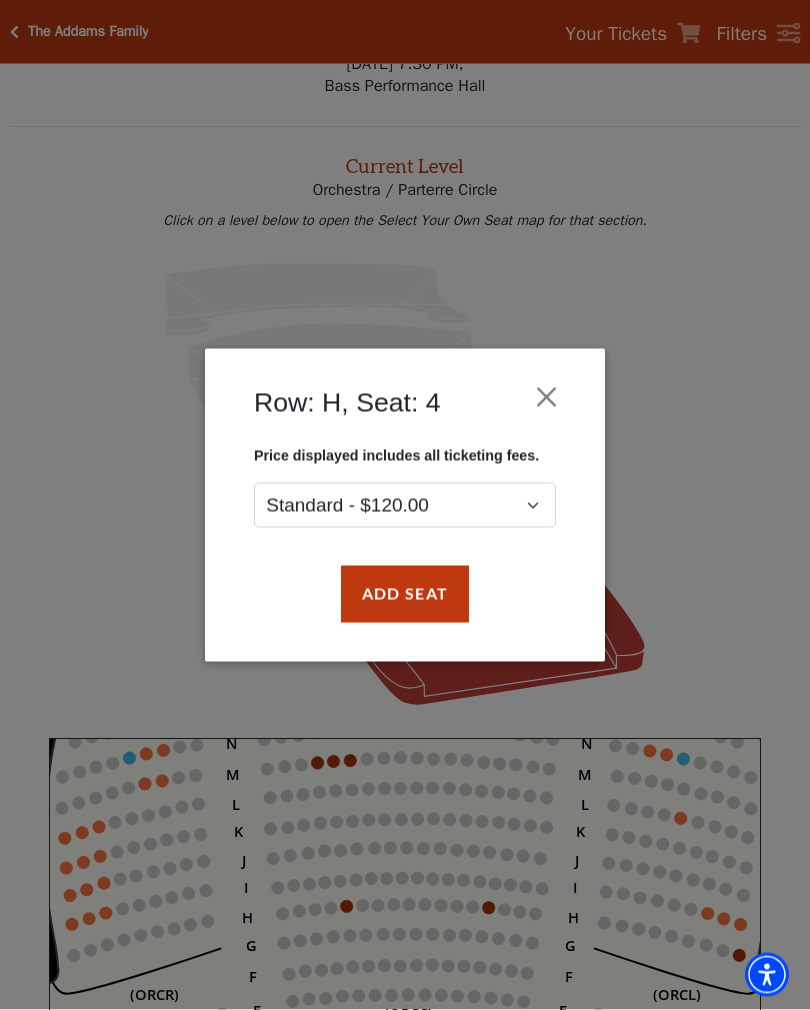 scroll, scrollTop: 0, scrollLeft: 0, axis: both 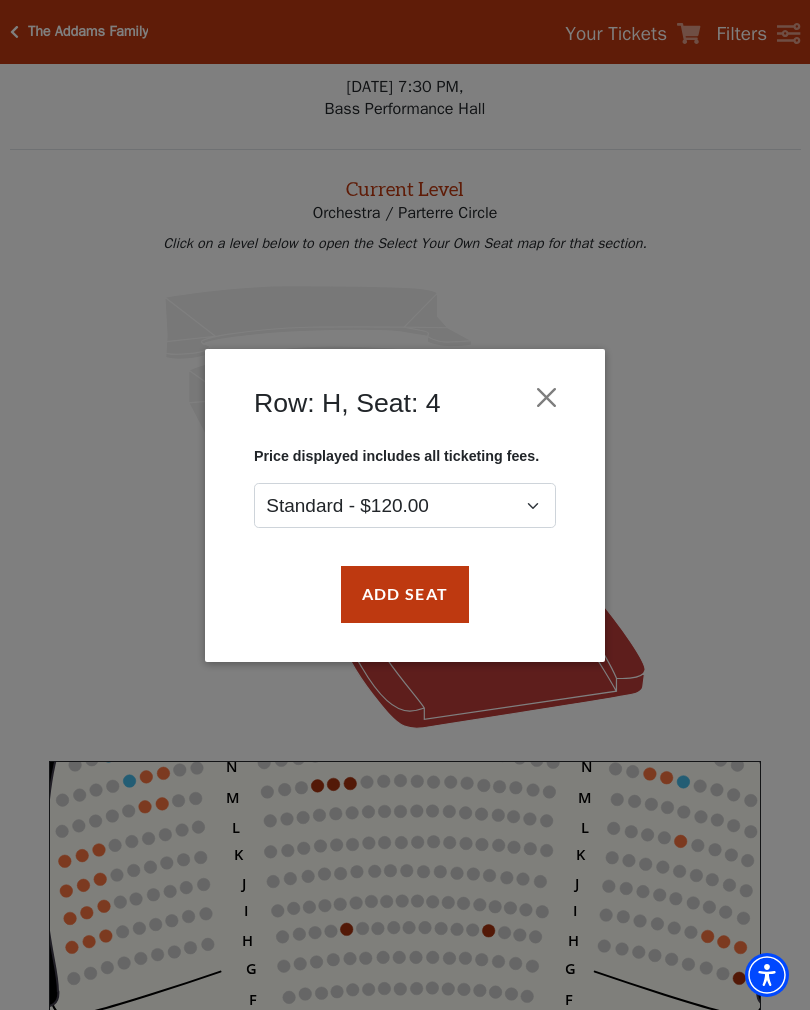click on "Row: H, Seat: 4
Price displayed includes all ticketing fees.
Standard - $120.00
Add Seat" at bounding box center (405, 505) 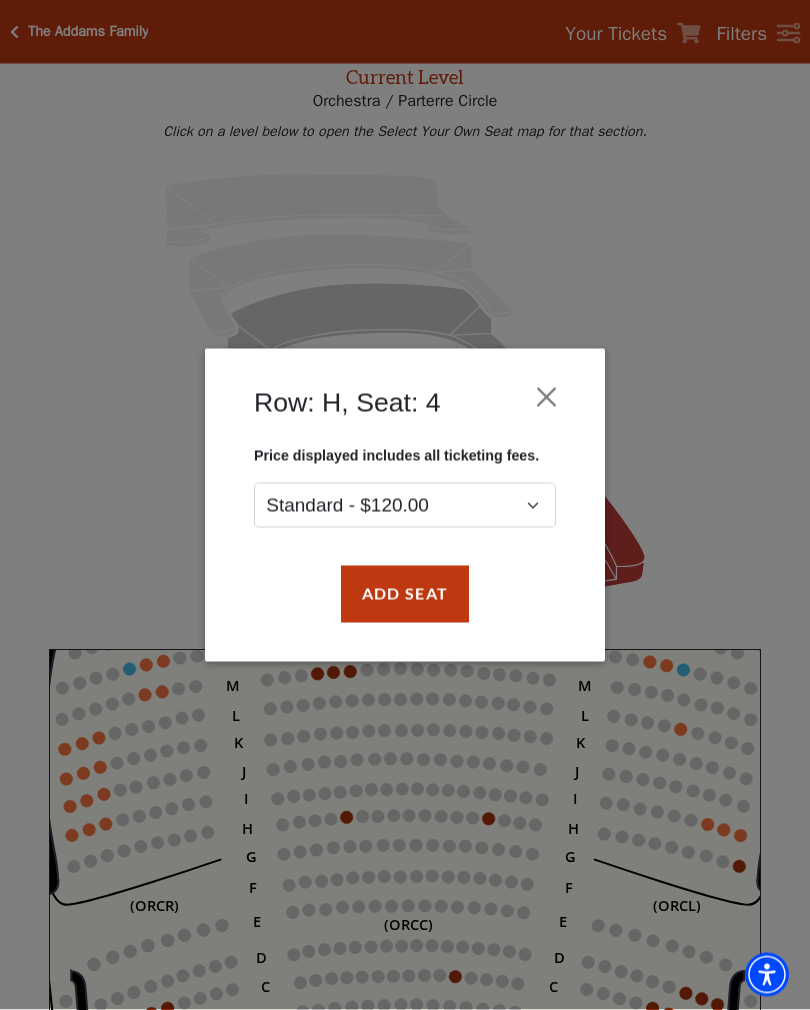 scroll, scrollTop: 95, scrollLeft: 0, axis: vertical 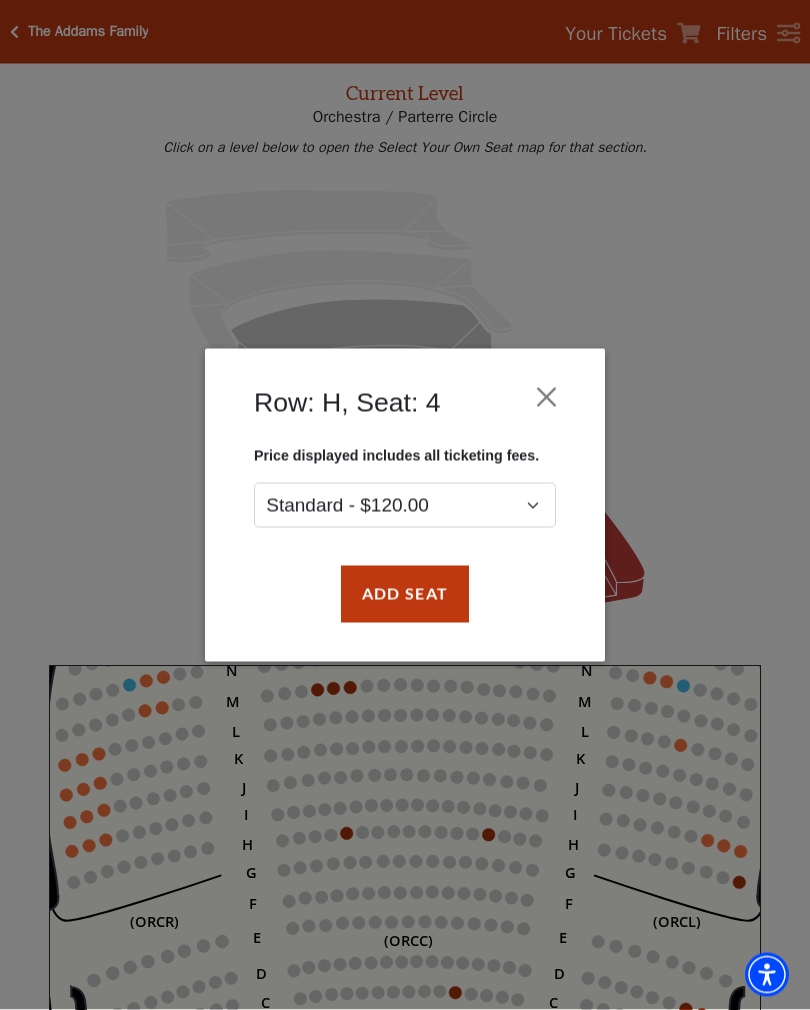 click on "Row: H, Seat: 4
Price displayed includes all ticketing fees.
Standard - $120.00
Add Seat" at bounding box center [405, 505] 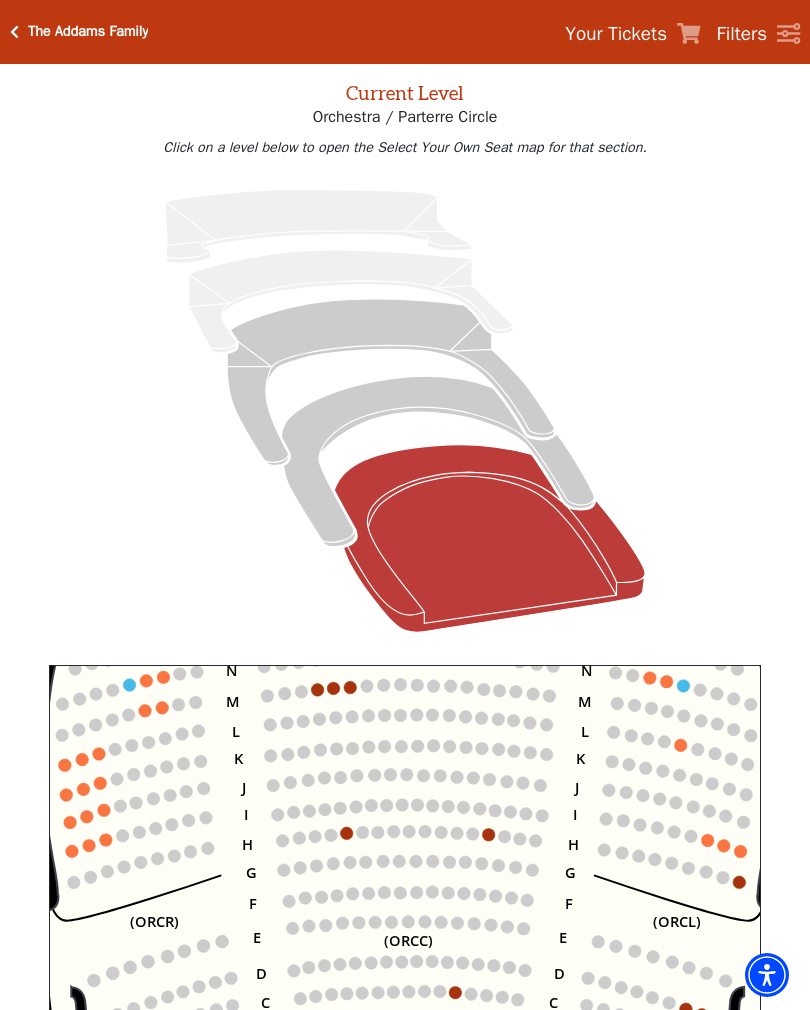 click 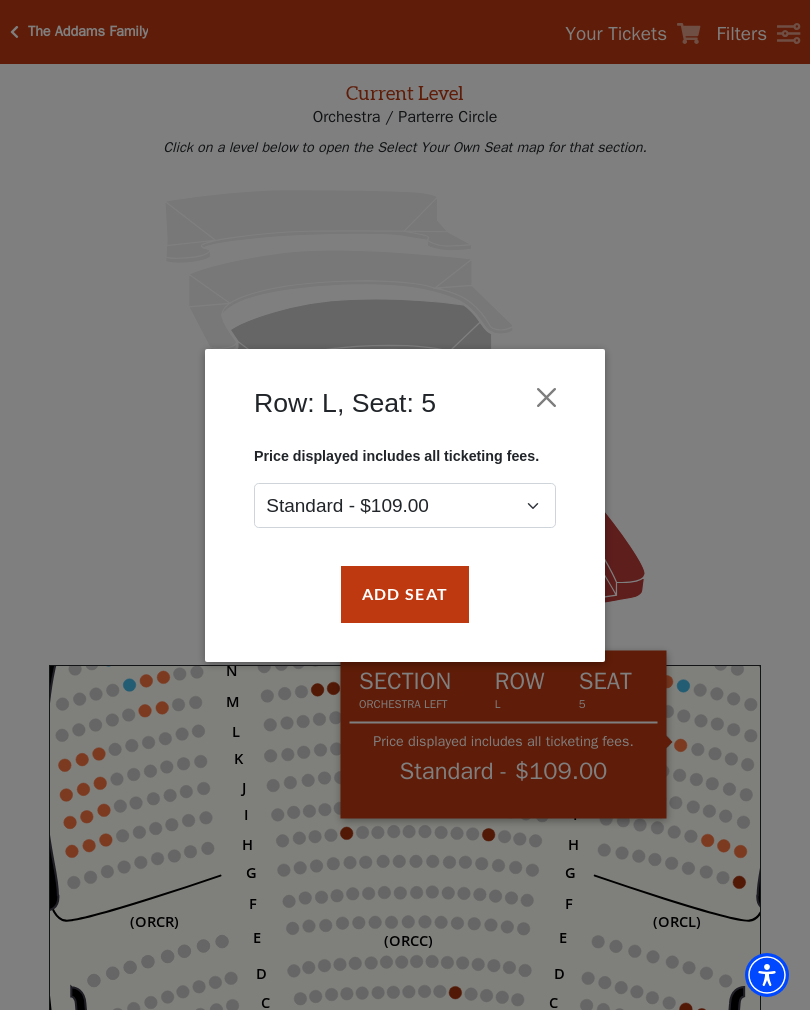 click on "Row: L, Seat: 5
Price displayed includes all ticketing fees.
Standard - $109.00
Add Seat" at bounding box center [405, 505] 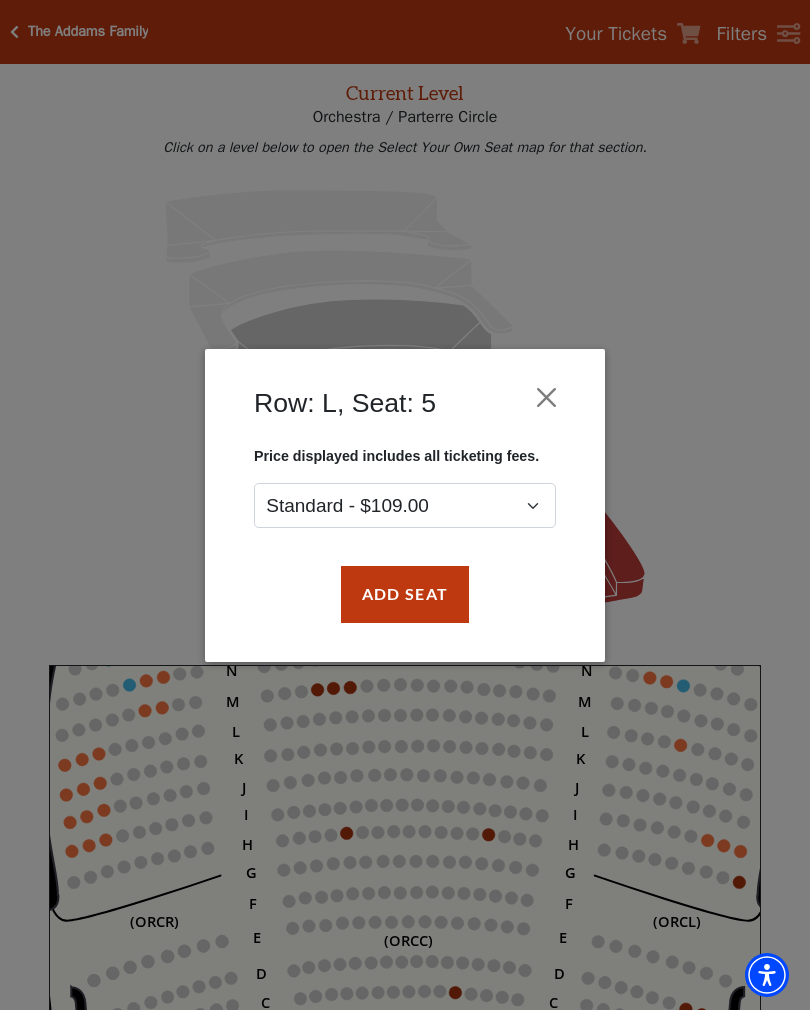 click at bounding box center [547, 397] 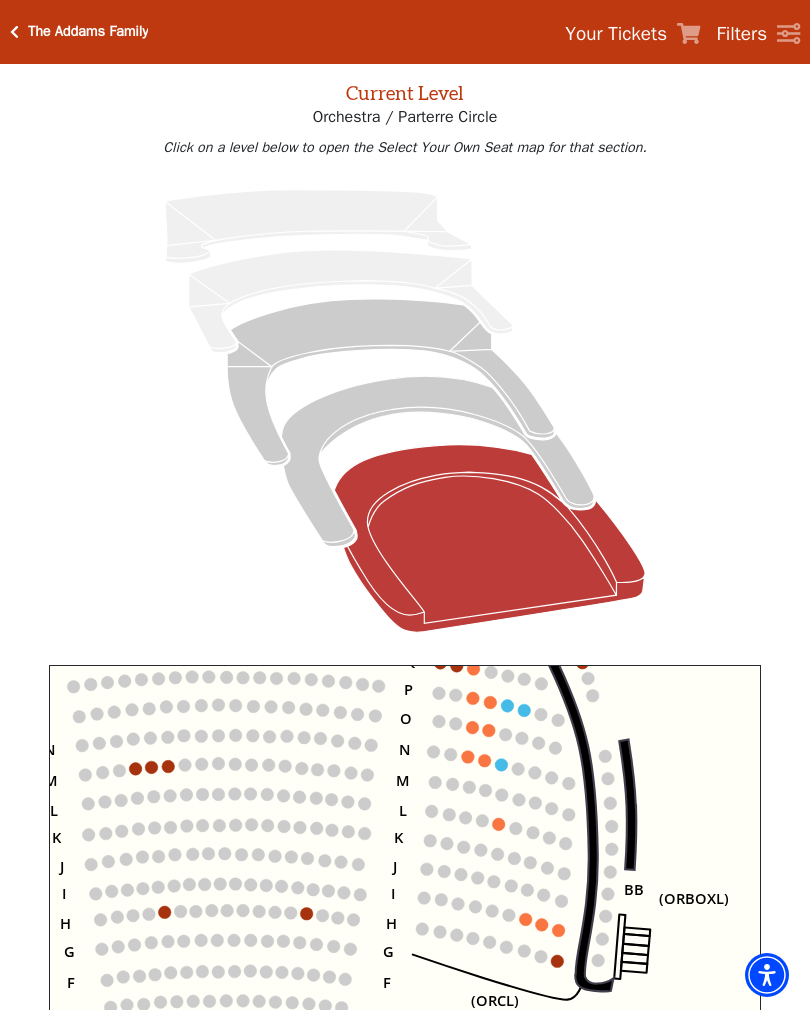 click 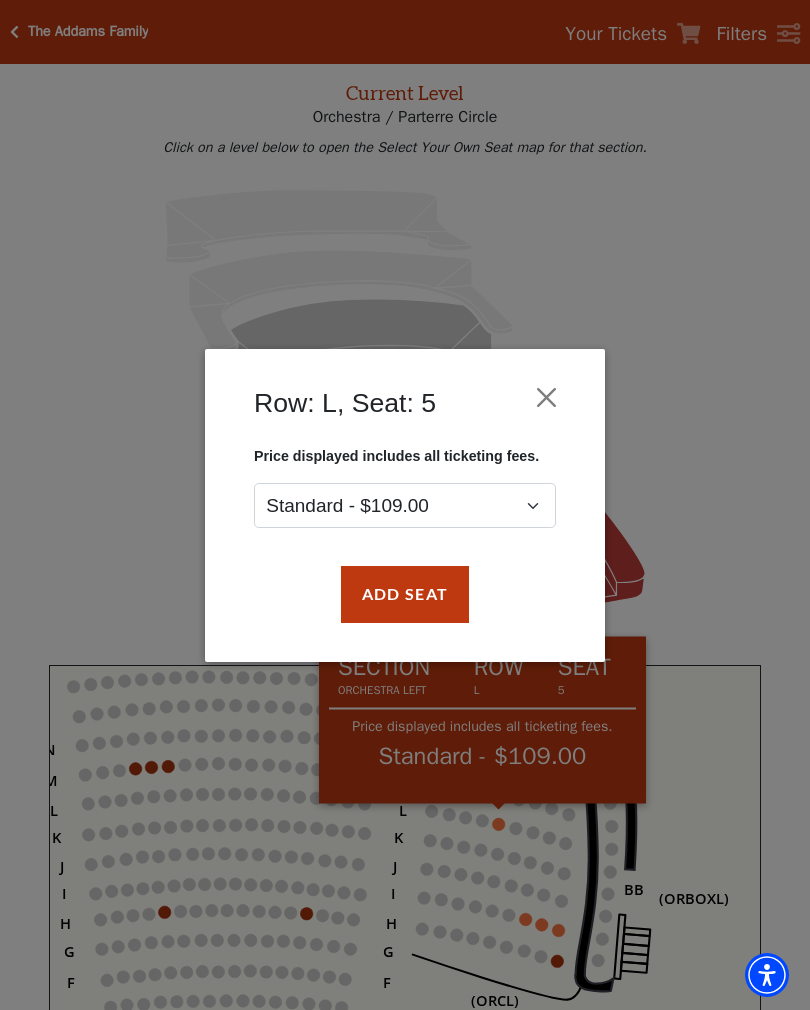 click at bounding box center (547, 397) 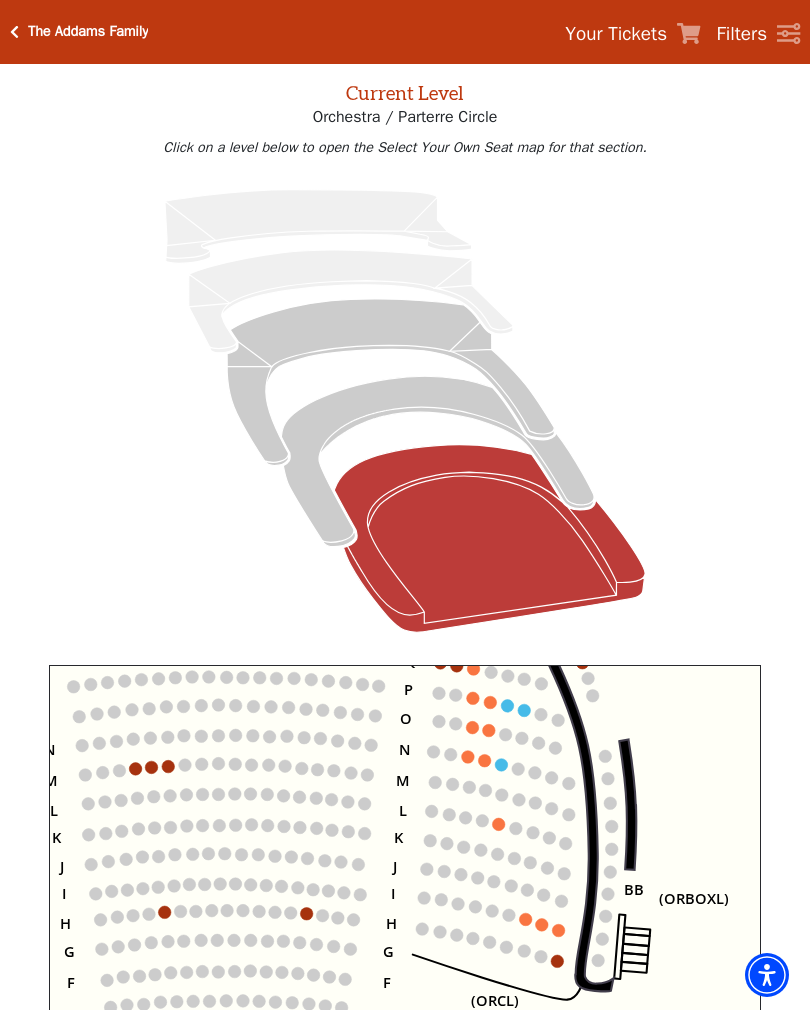 click 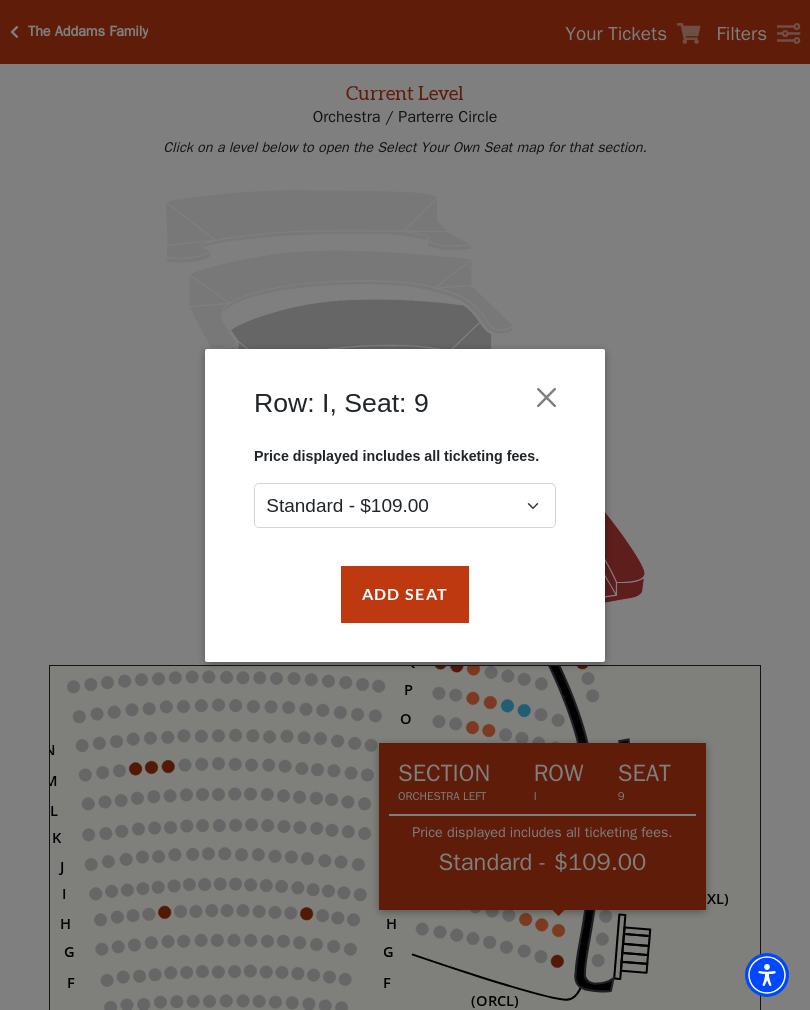 click on "Row: I, Seat: 9
Price displayed includes all ticketing fees.
Standard - $109.00
Add Seat" at bounding box center (405, 505) 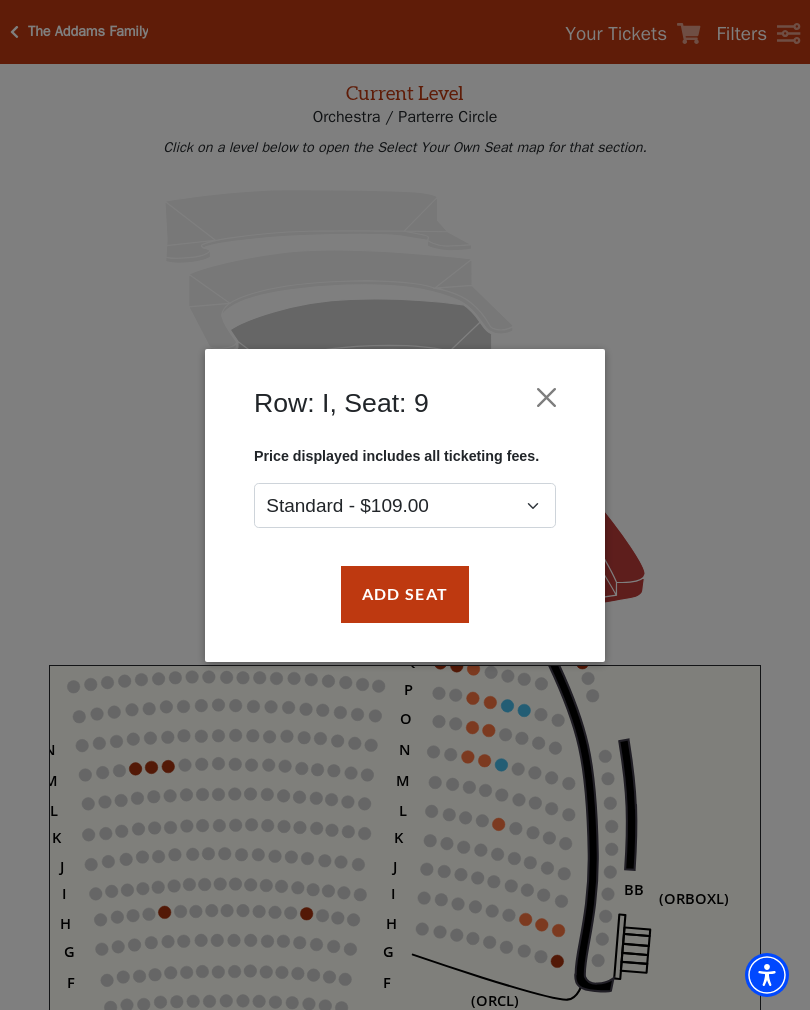 click on "Row: I, Seat: 9
Price displayed includes all ticketing fees.
Standard - $109.00
Add Seat" at bounding box center (405, 505) 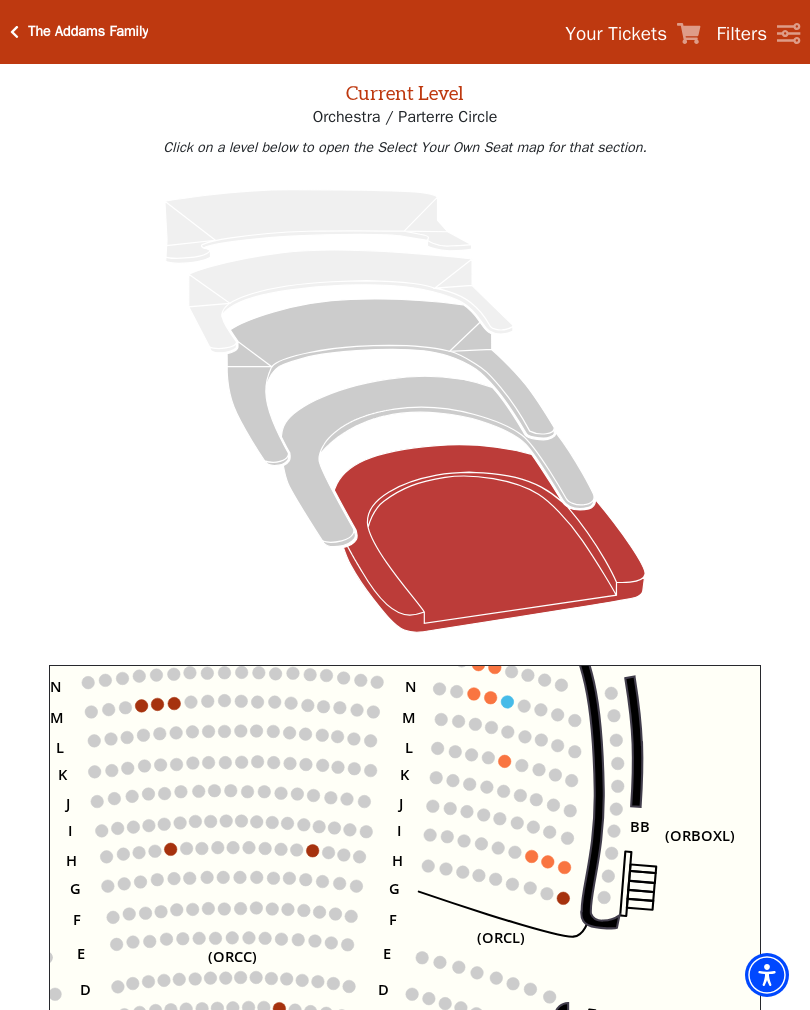 click on "Left   (ORPITL)   Right   (ORPITR)   Center   (ORPITC)   ZZ   AA   YY   BB   ZA   ZA   (ORCL)   (ORCR)   (ORCC)   (ORBOXL)   (ORBOXR)   (PARL)   (PAPR)   (PARC)   Z   Y   X   W   Z   Y   X   W   V   U   T   S   R   Q   P   O   N   M   L   K   J   I   H   G   F   E   D   C   B   A   CCC   BBB   AAA   V   U   T   S   R   Q   P   O   N   M   L   K   J   I   H   G   F   E   D   C   B   A   CCC   BBB   AAA" 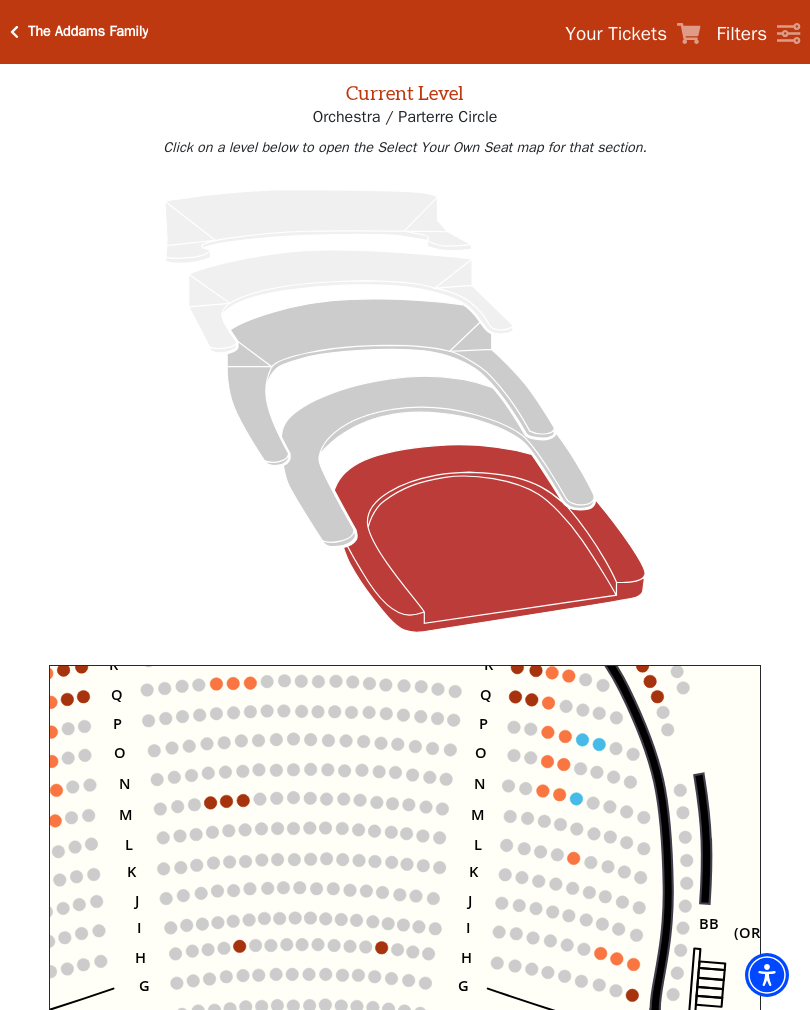 click 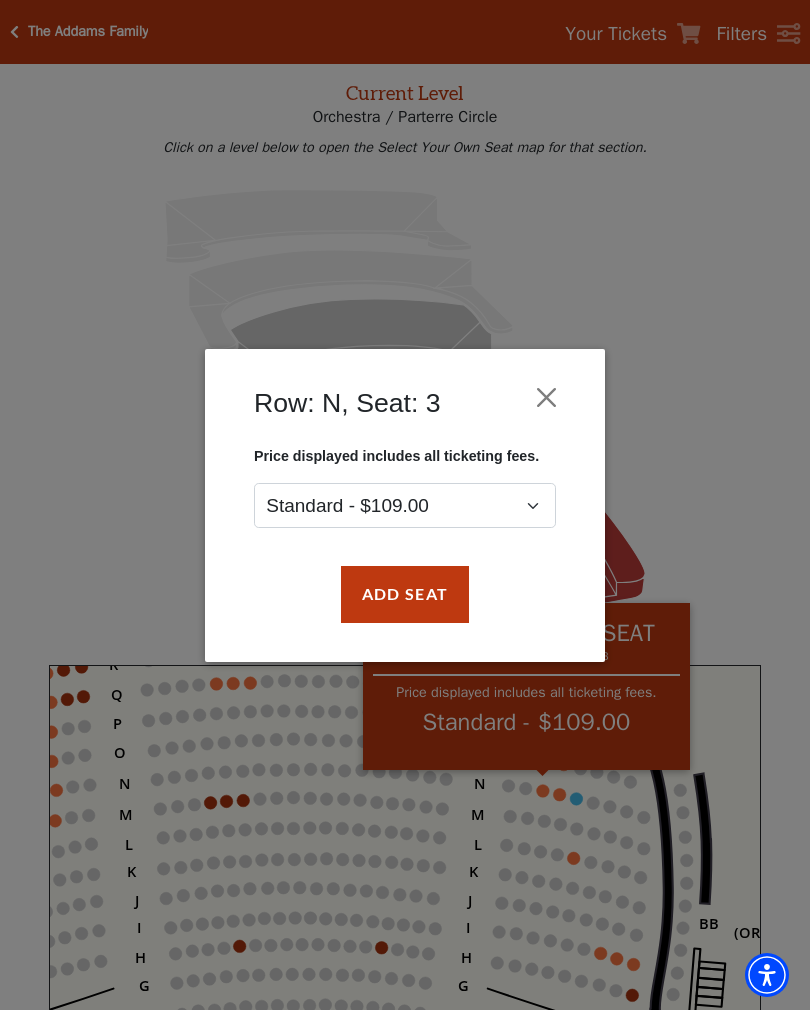 click at bounding box center [547, 397] 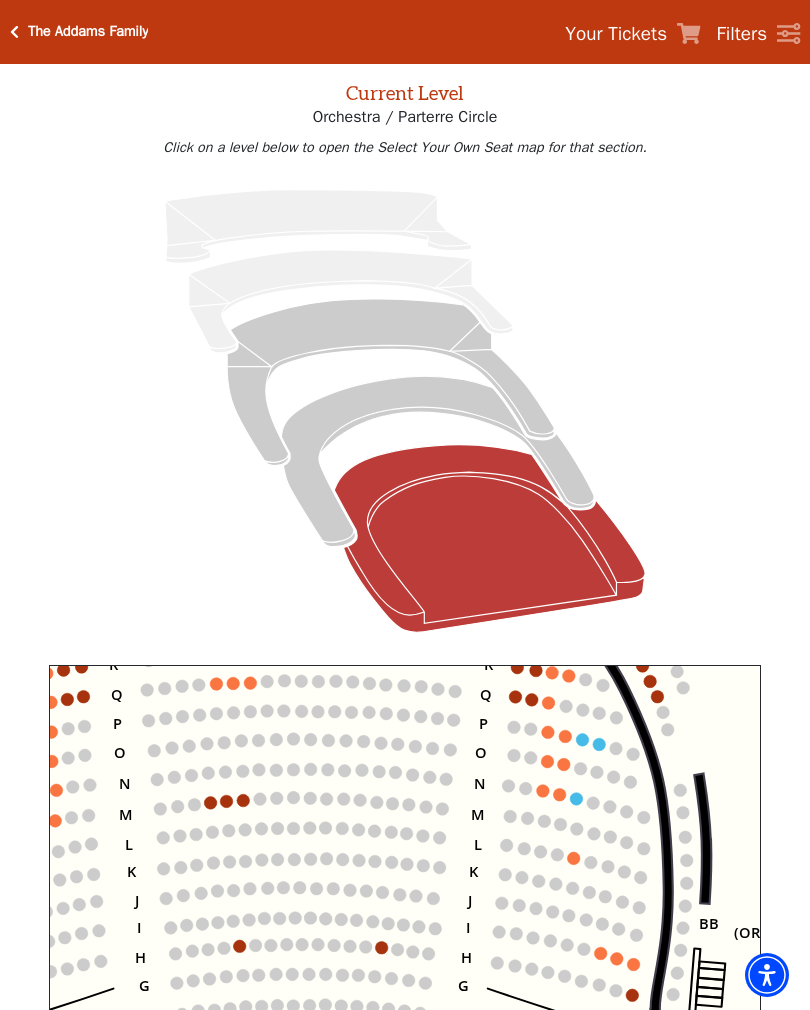 click 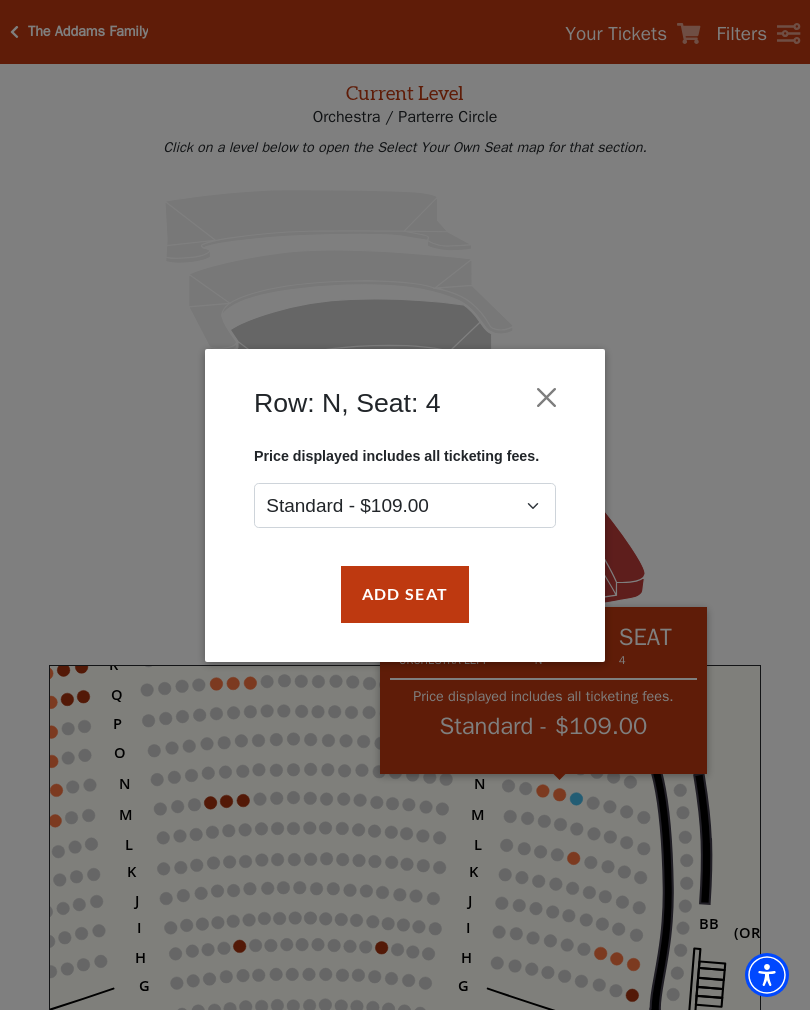 click at bounding box center [547, 397] 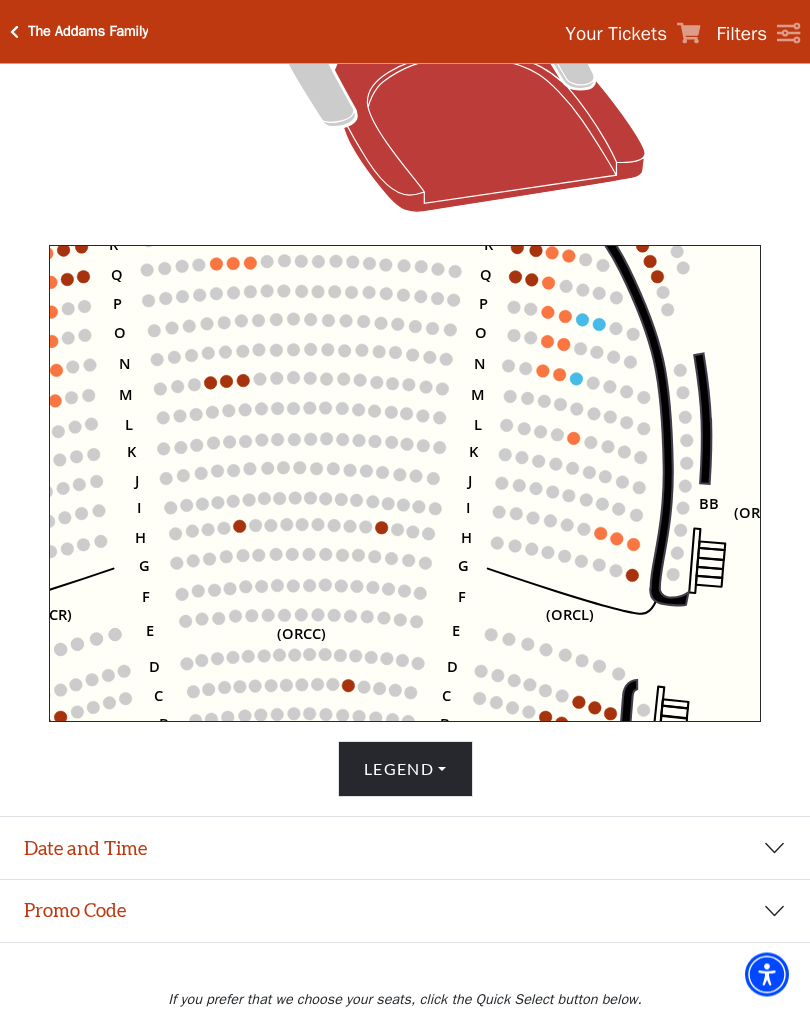 scroll, scrollTop: 516, scrollLeft: 0, axis: vertical 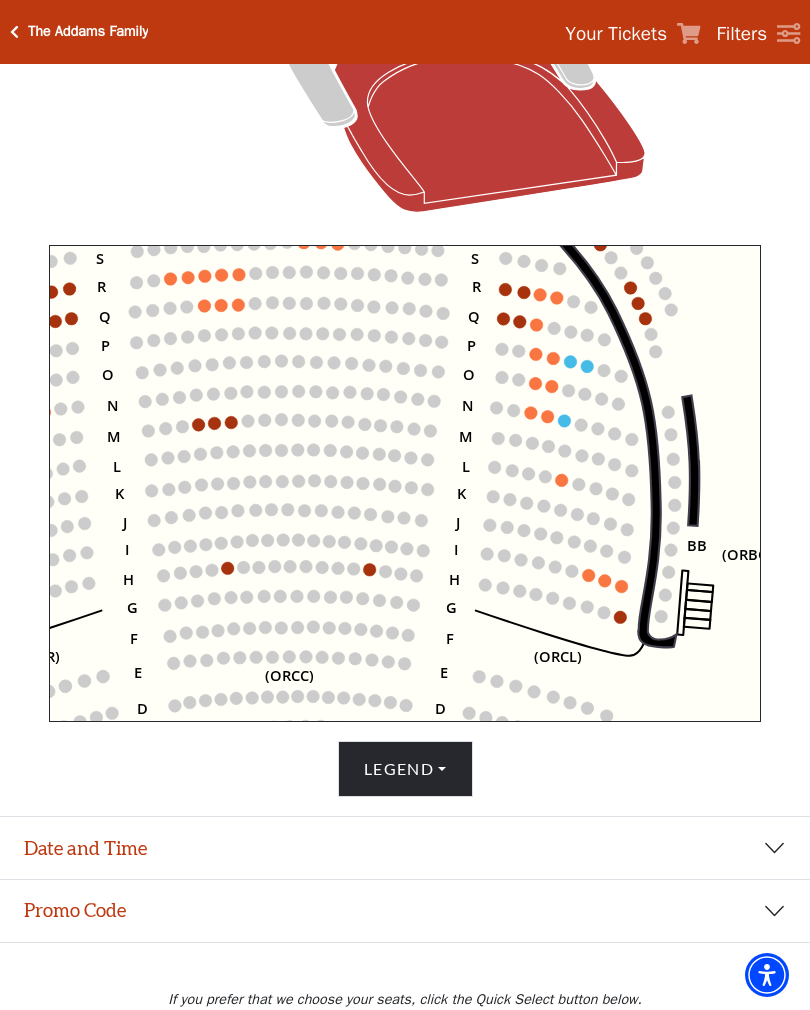 click on "Left   (ORPITL)   Right   (ORPITR)   Center   (ORPITC)   ZZ   AA   YY   BB   ZA   ZA   (ORCL)   (ORCR)   (ORCC)   (ORBOXL)   (ORBOXR)   (PARL)   (PAPR)   (PARC)   Z   Y   X   W   Z   Y   X   W   V   U   T   S   R   Q   P   O   N   M   L   K   J   I   H   G   F   E   D   C   B   A   CCC   BBB   AAA   V   U   T   S   R   Q   P   O   N   M   L   K   J   I   H   G   F   E   D   C   B   A   CCC   BBB   AAA" 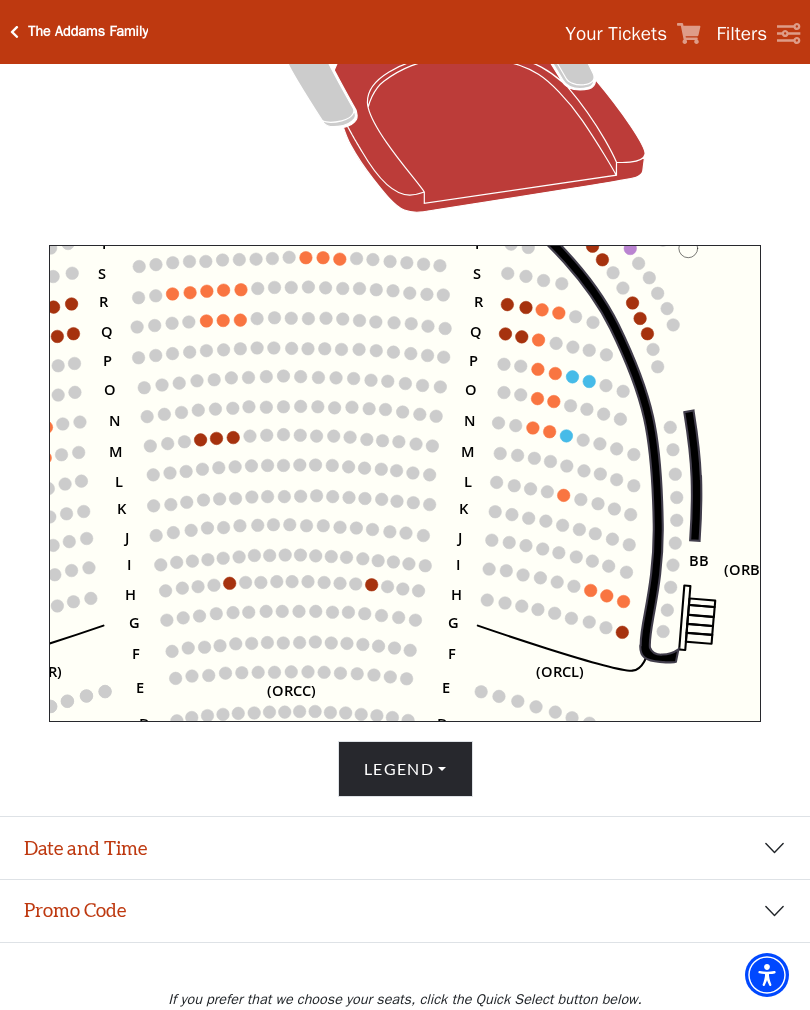 click on "Left   (ORPITL)   Right   (ORPITR)   Center   (ORPITC)   ZZ   AA   YY   BB   ZA   ZA   (ORCL)   (ORCR)   (ORCC)   (ORBOXL)   (ORBOXR)   (PARL)   (PAPR)   (PARC)   Z   Y   X   W   Z   Y   X   W   V   U   T   S   R   Q   P   O   N   M   L   K   J   I   H   G   F   E   D   C   B   A   CCC   BBB   AAA   V   U   T   S   R   Q   P   O   N   M   L   K   J   I   H   G   F   E   D   C   B   A   CCC   BBB   AAA" 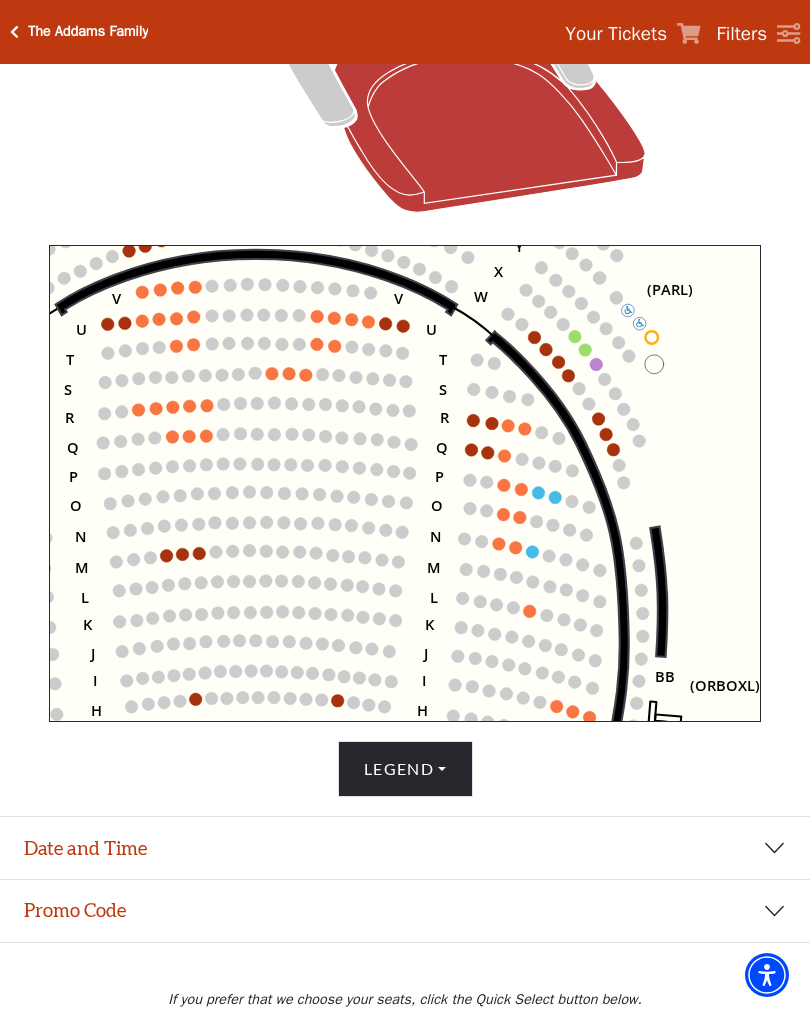 click on "Left   (ORPITL)   Right   (ORPITR)   Center   (ORPITC)   ZZ   AA   YY   BB   ZA   ZA   (ORCL)   (ORCR)   (ORCC)   (ORBOXL)   (ORBOXR)   (PARL)   (PAPR)   (PARC)   Z   Y   X   W   Z   Y   X   W   V   U   T   S   R   Q   P   O   N   M   L   K   J   I   H   G   F   E   D   C   B   A   CCC   BBB   AAA   V   U   T   S   R   Q   P   O   N   M   L   K   J   I   H   G   F   E   D   C   B   A   CCC   BBB   AAA" 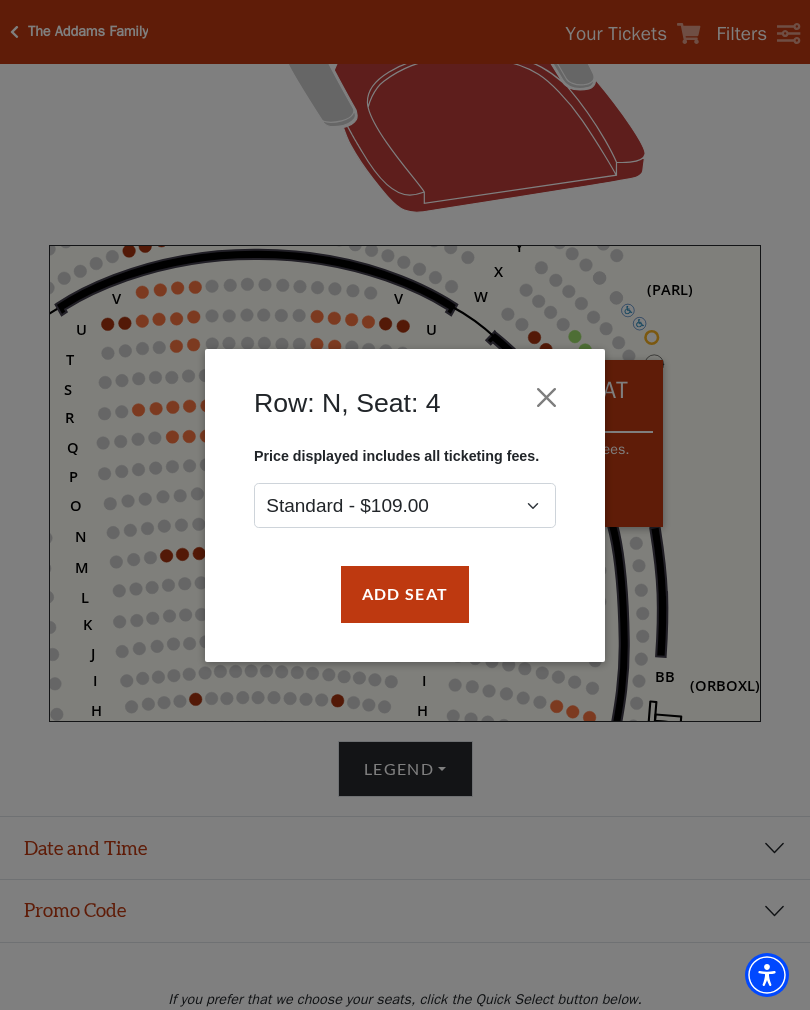 click at bounding box center [547, 397] 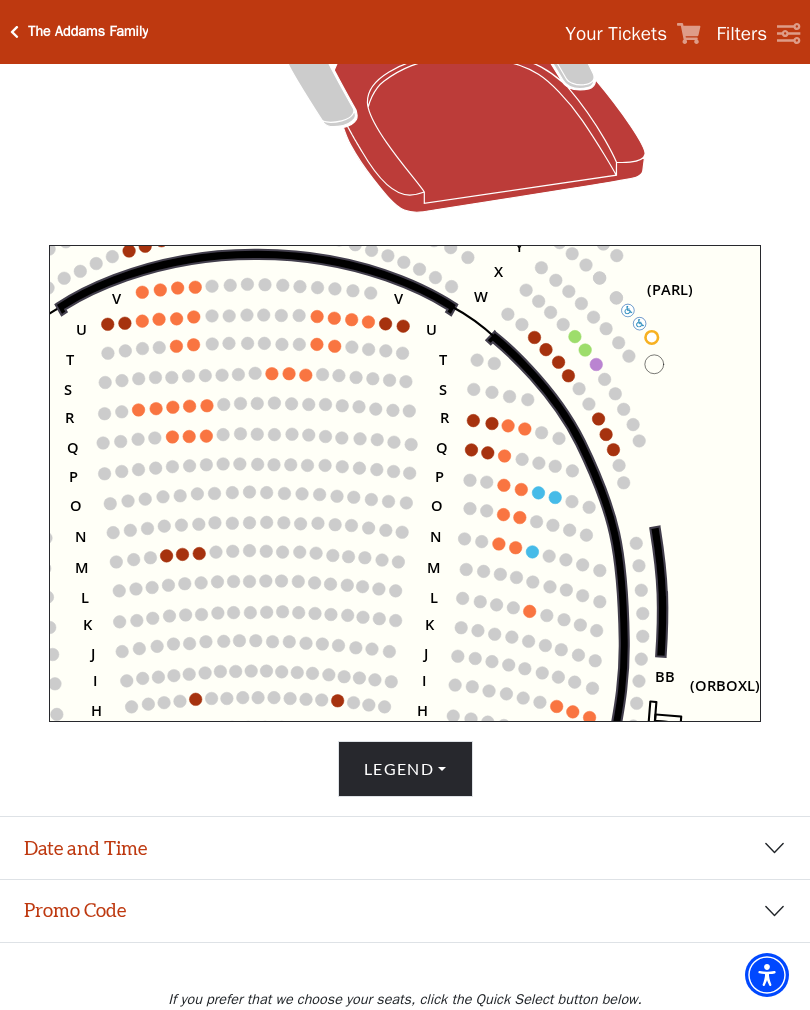 click 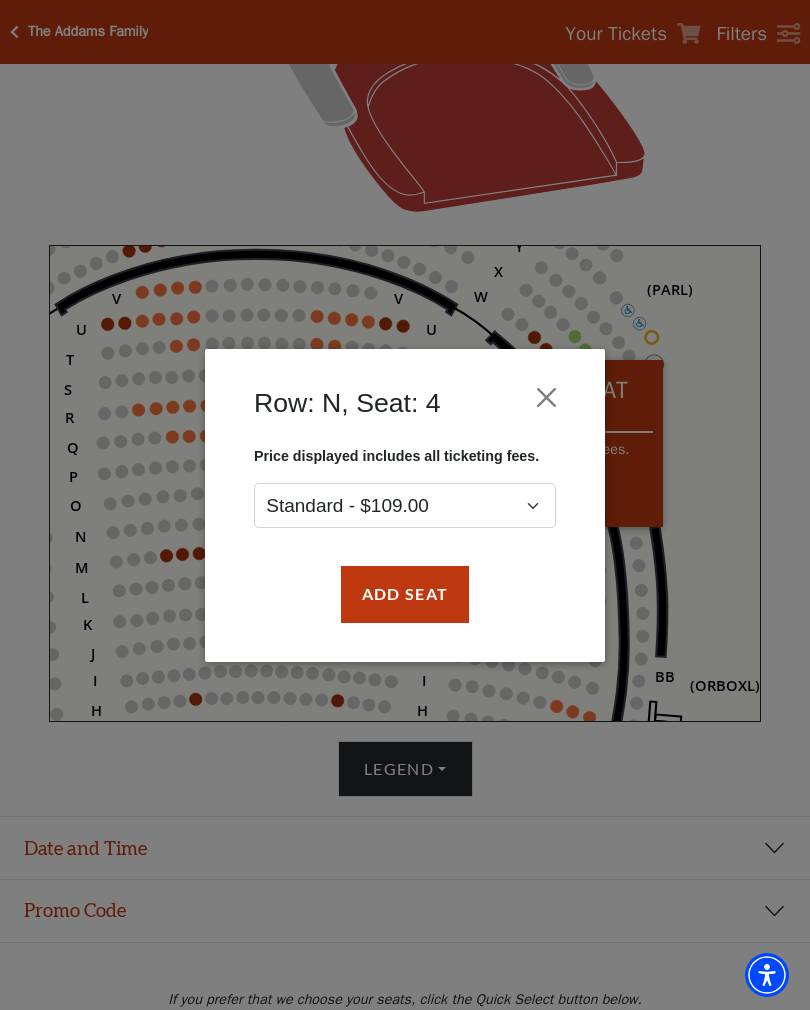 click at bounding box center [547, 397] 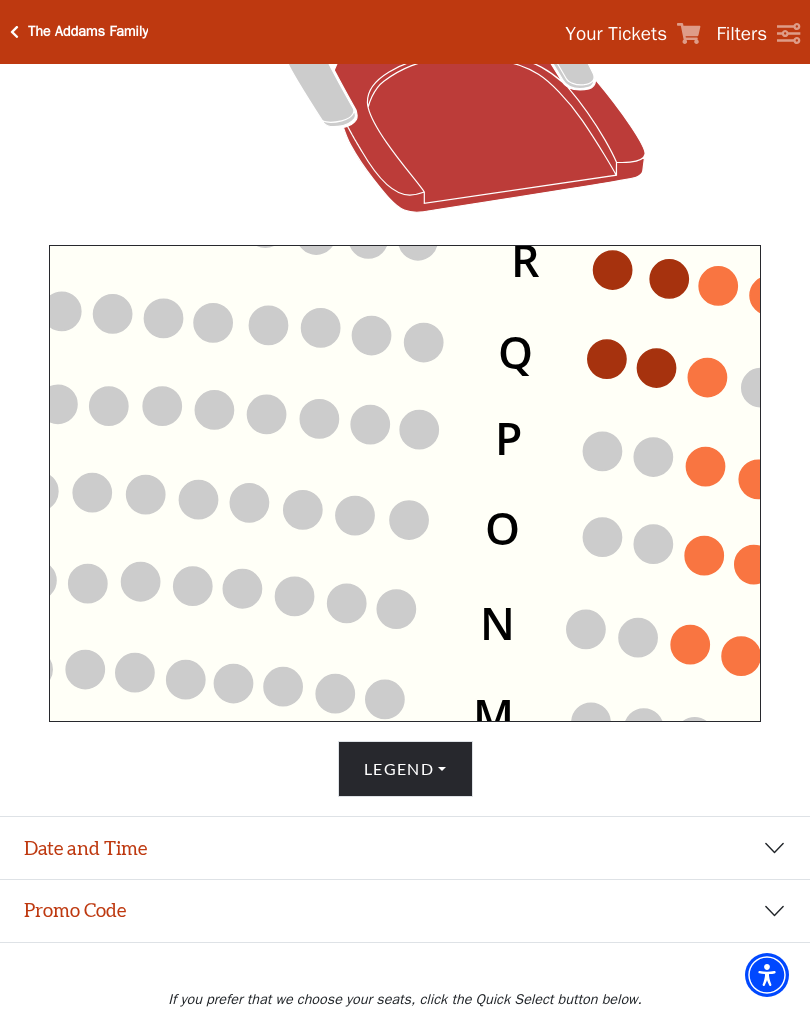 click on "O" 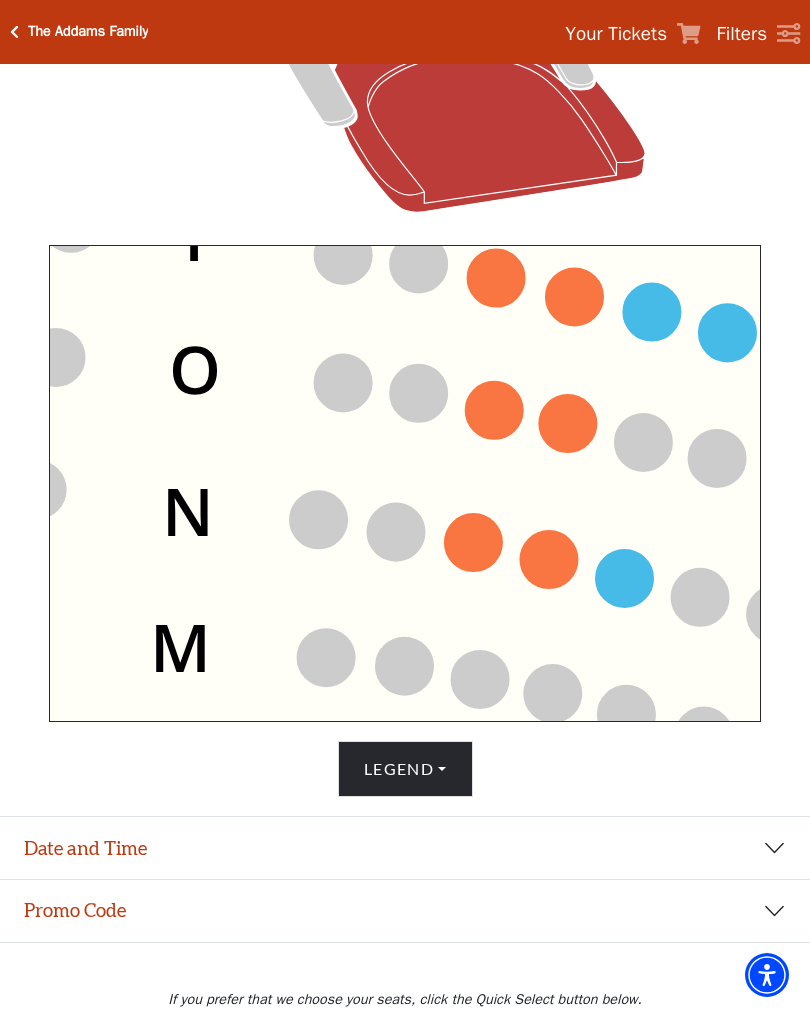 click 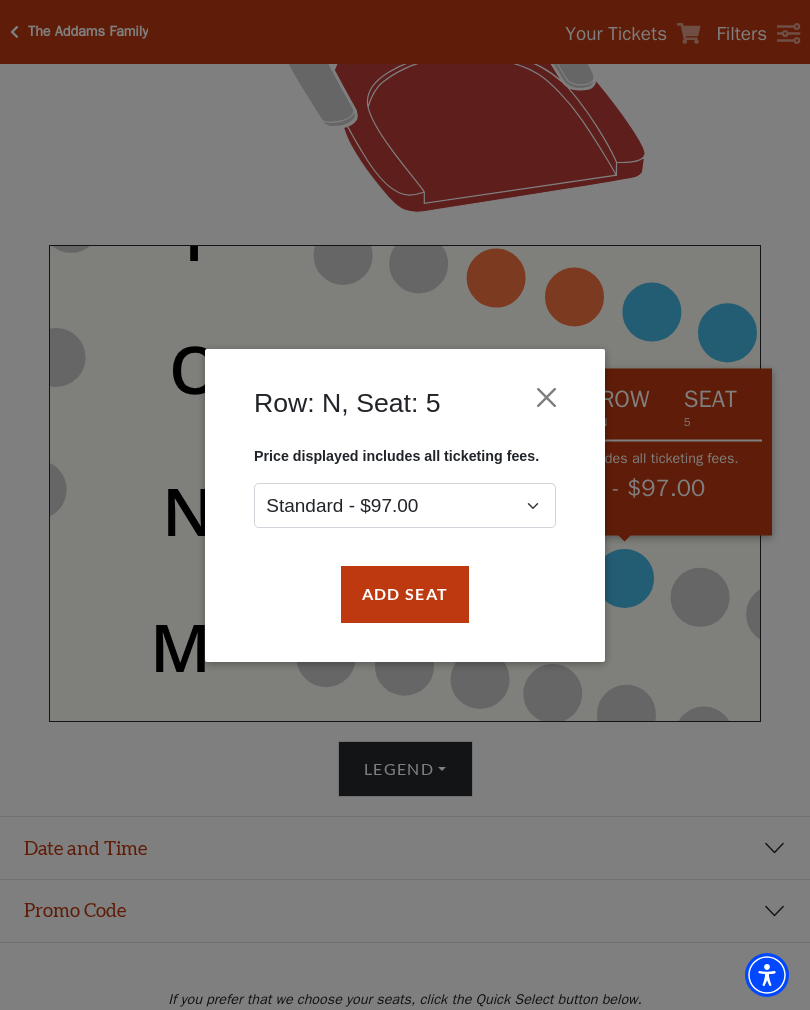 click at bounding box center (547, 397) 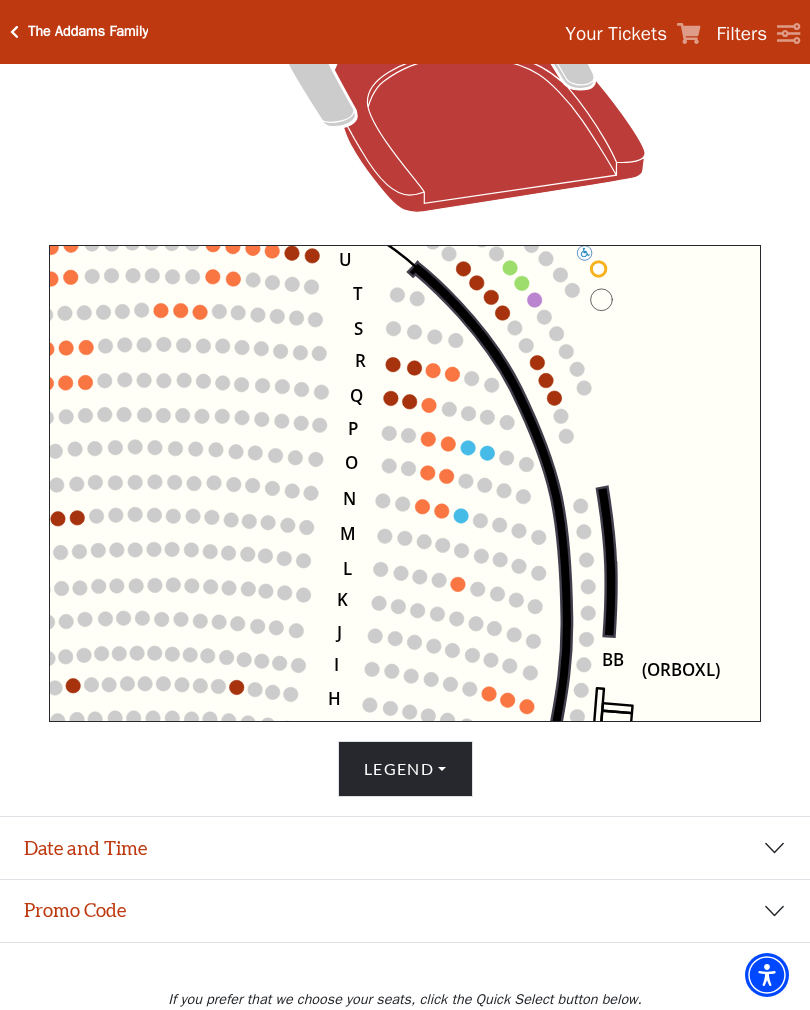 click 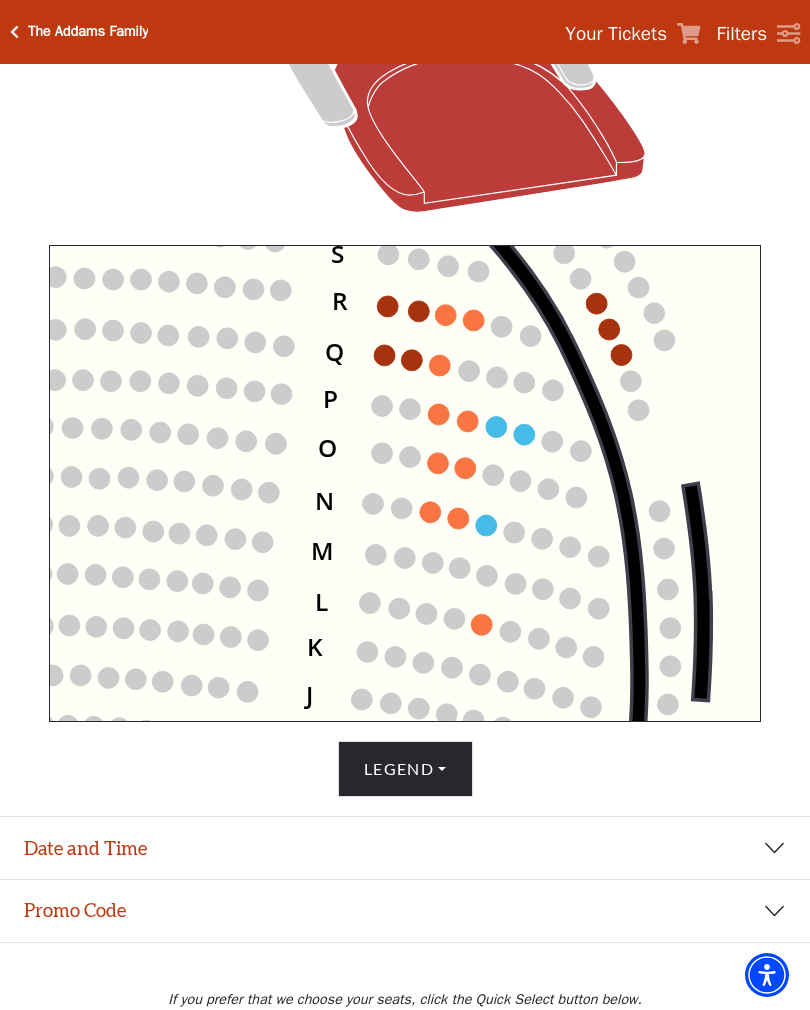 click 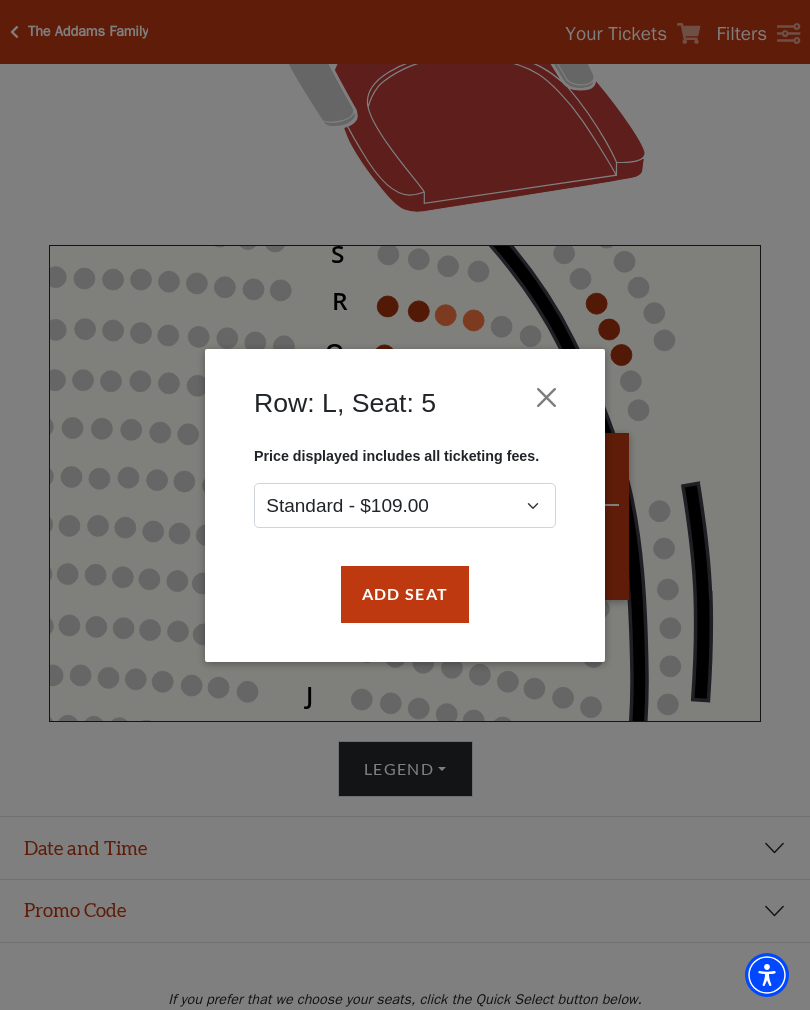 click at bounding box center (547, 397) 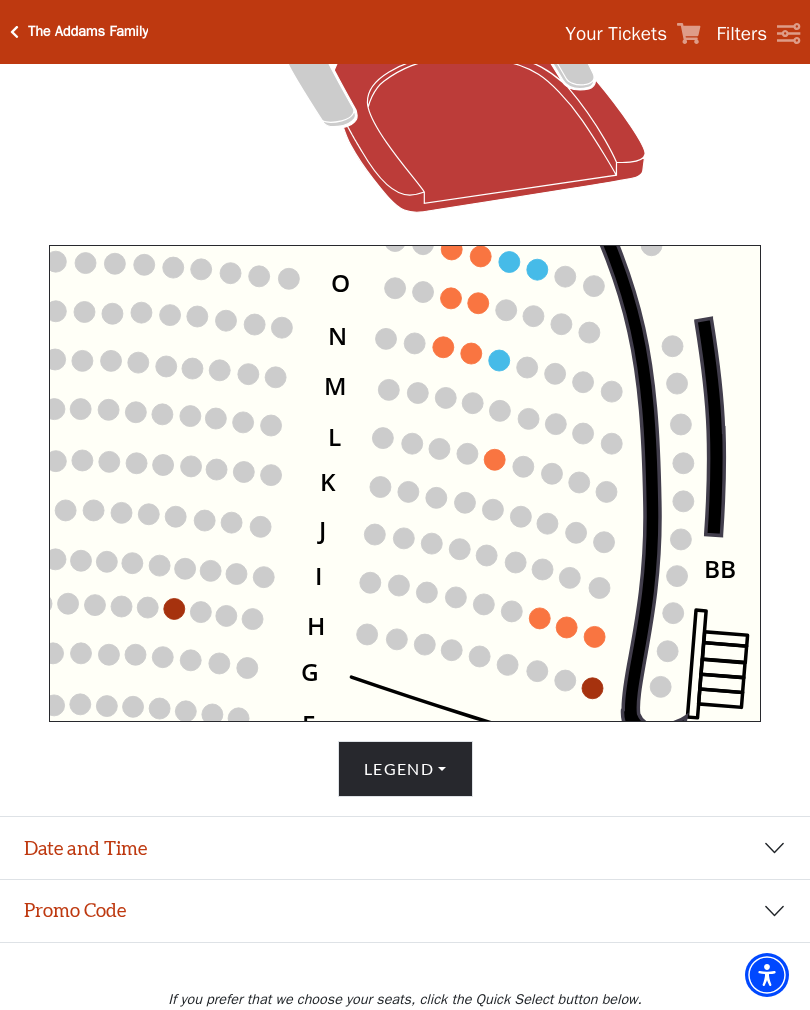 scroll, scrollTop: 608, scrollLeft: 0, axis: vertical 